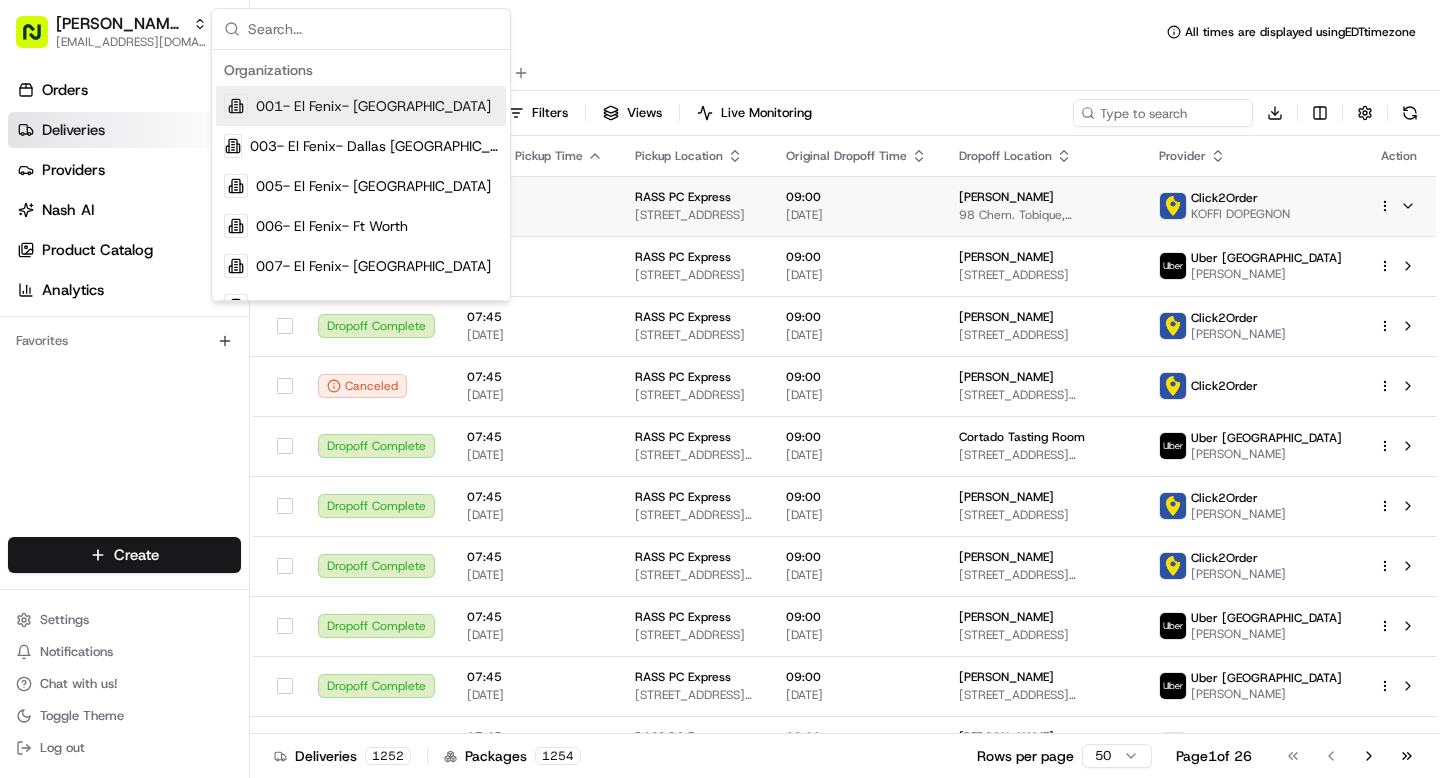 scroll, scrollTop: 0, scrollLeft: 0, axis: both 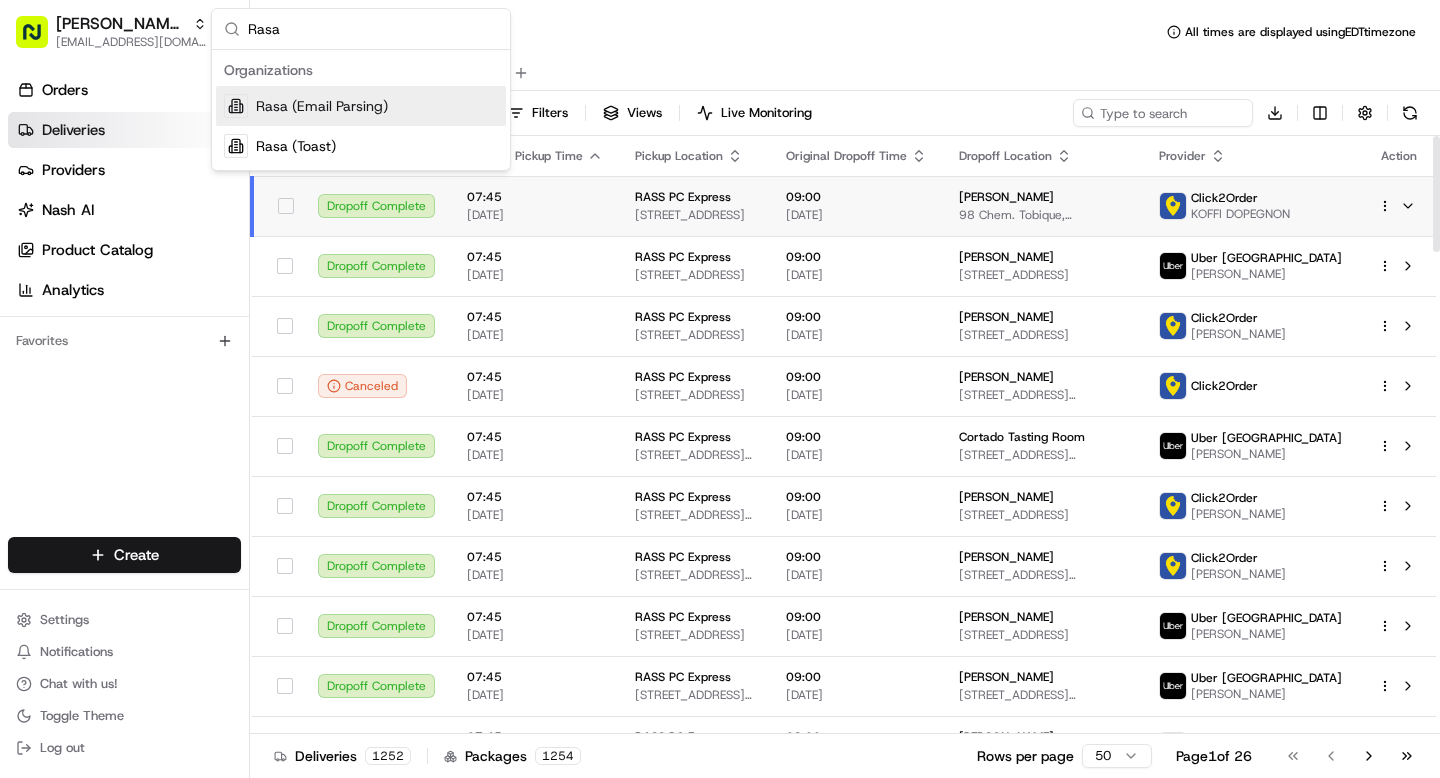 type on "Rasa" 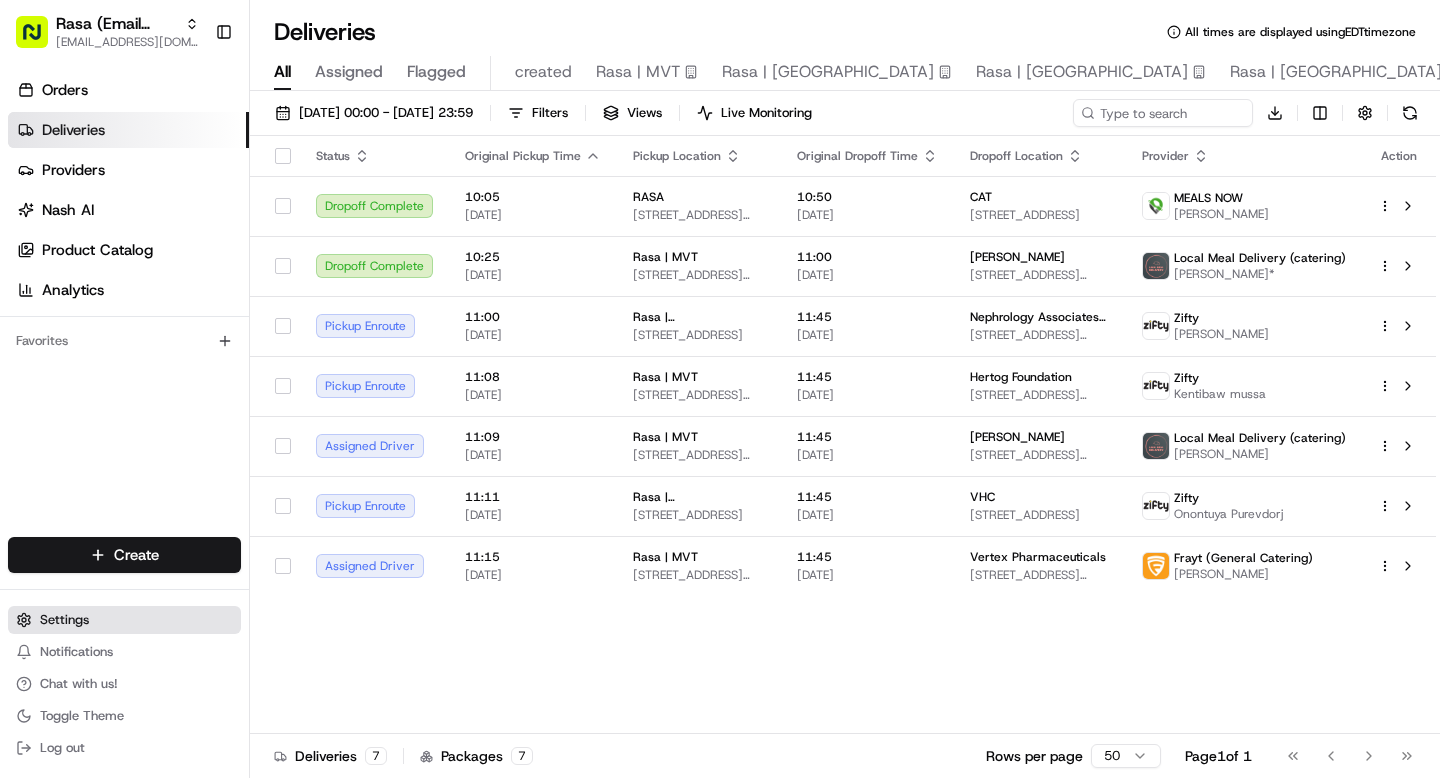 click on "Settings" at bounding box center [64, 620] 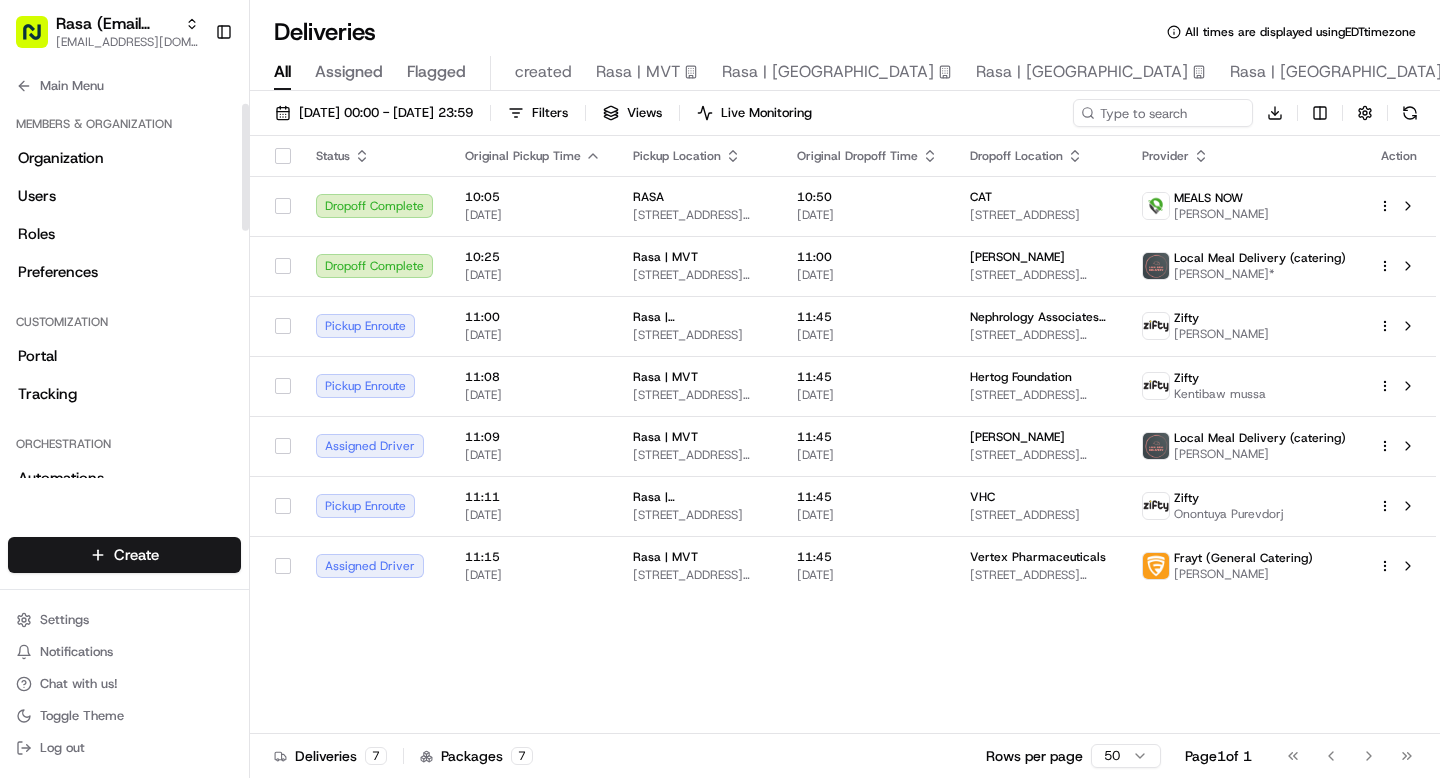scroll, scrollTop: 750, scrollLeft: 0, axis: vertical 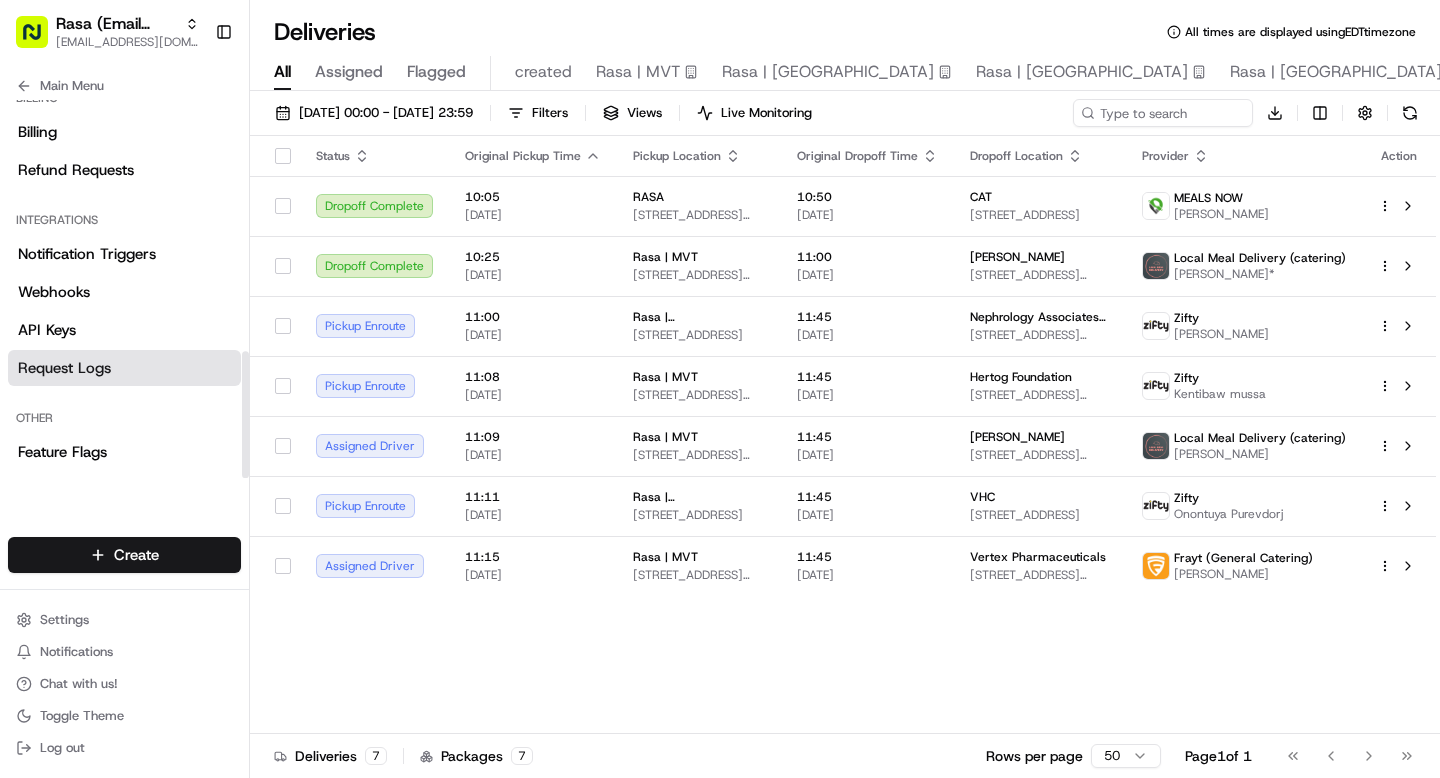 click on "Request Logs" at bounding box center [64, 368] 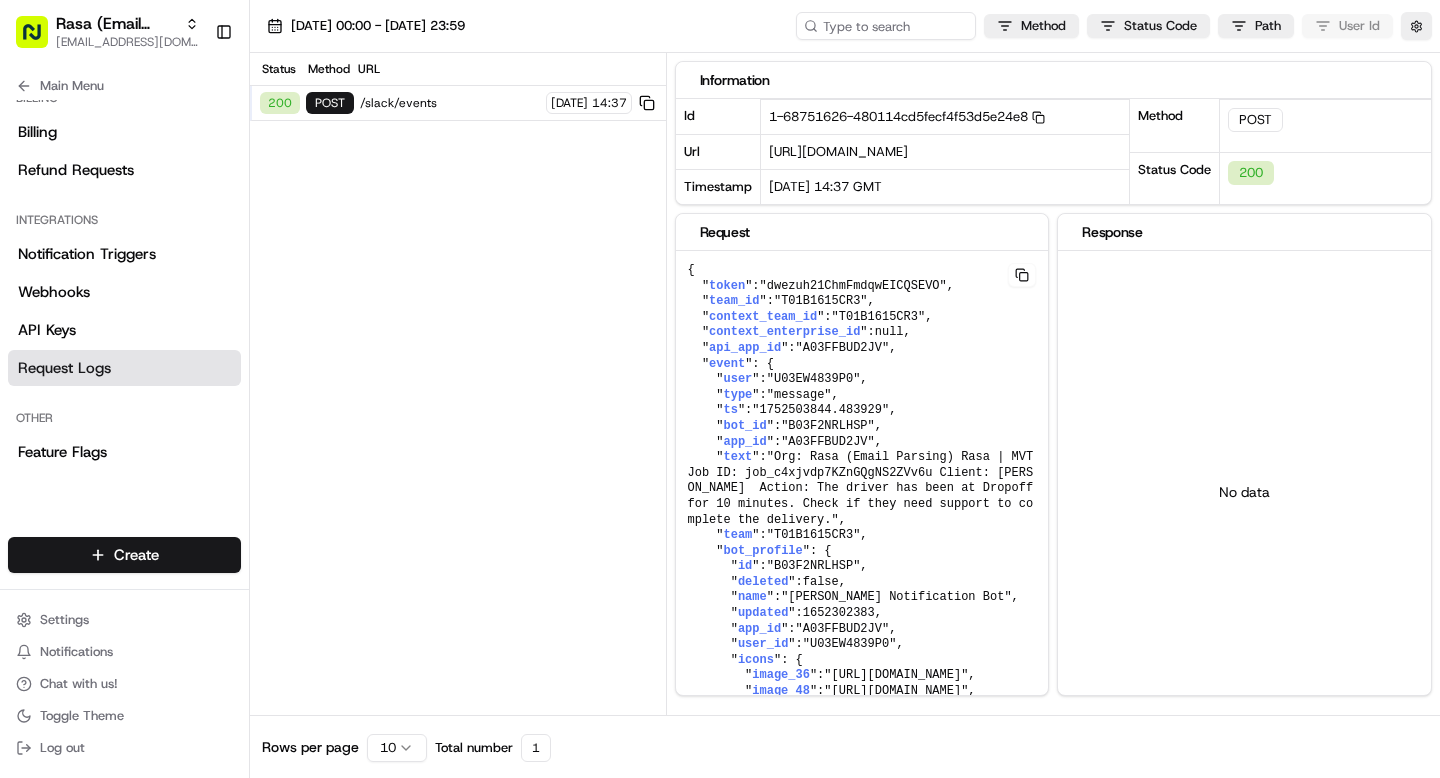 click on "14/07/2025 00:00 - 14/07/2025 23:59 Method Status Code Path User Id" at bounding box center [845, 26] 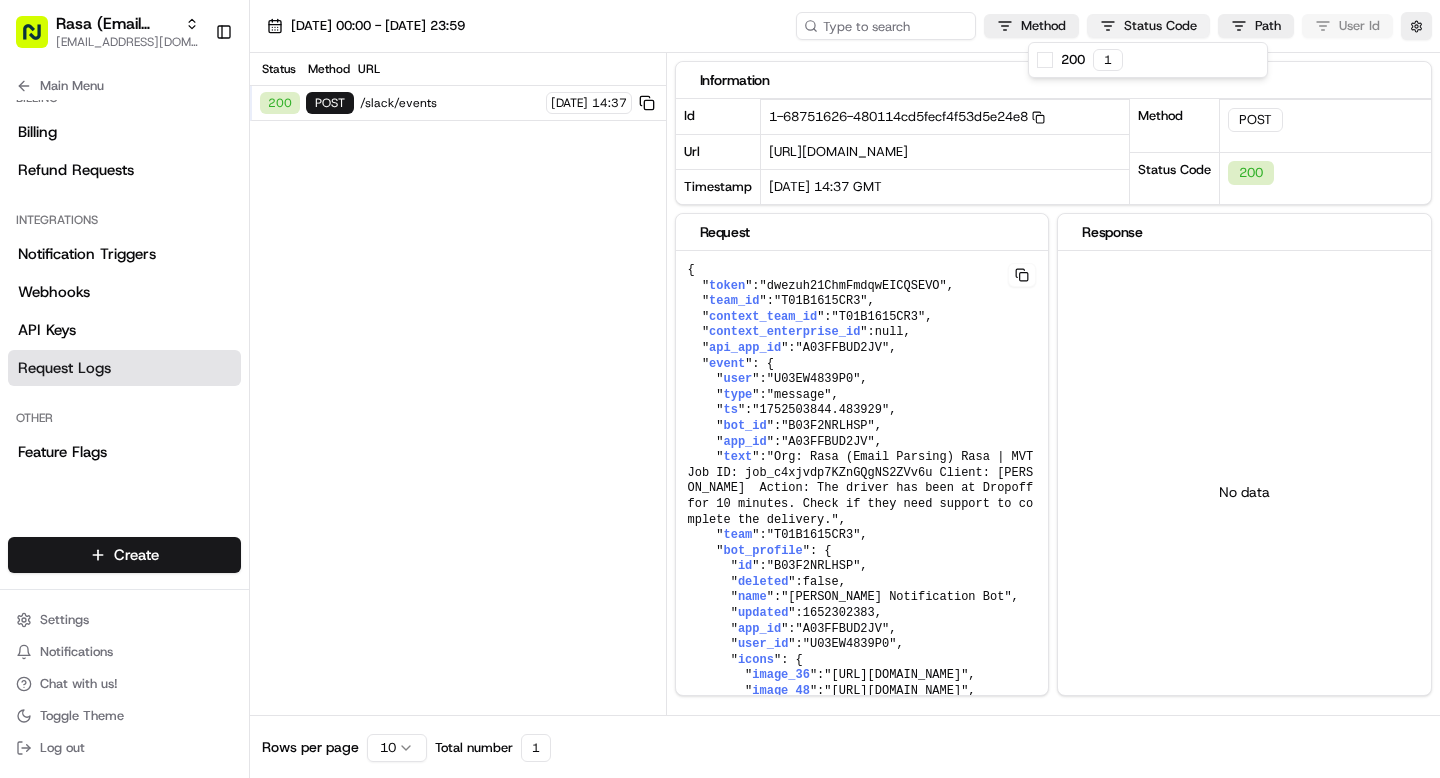click on "Rasa (Email Parsing) grace@usenash.com Toggle Sidebar Orders Deliveries Providers Nash AI Product Catalog Analytics Favorites Main Menu Members & Organization Organization Users Roles Preferences Customization Portal Tracking Orchestration Automations Dispatch Strategy Optimization Strategy Shipping Labels Manifest Locations Pickup Locations Dropoff Locations Billing Billing Refund Requests Integrations Notification Triggers Webhooks API Keys Request Logs Other Feature Flags Create Settings Notifications Chat with us! Toggle Theme Log out 14/07/2025 00:00 - 14/07/2025 23:59 Method Status Code Path User Id Status Method URL 200 POST /slack/events 14/07/2025 14:37 Information Id 1-68751626-480114cd5fecf4f53d5e24e8 Copy  1-68751626-480114cd5fecf4f53d5e24e8 Url https://api.usenash.com/slack/events Timestamp 14/07/2025 14:37 GMT Method POST Status Code 200 Request {
" token ":  "dwezuh21ChmFmdqwEICQSEVO" ,
" team_id ":  "T01B1615CR3" ,
" context_team_id ":  "T01B1615CR3" ,
" ":  null ,
"" at bounding box center (720, 389) 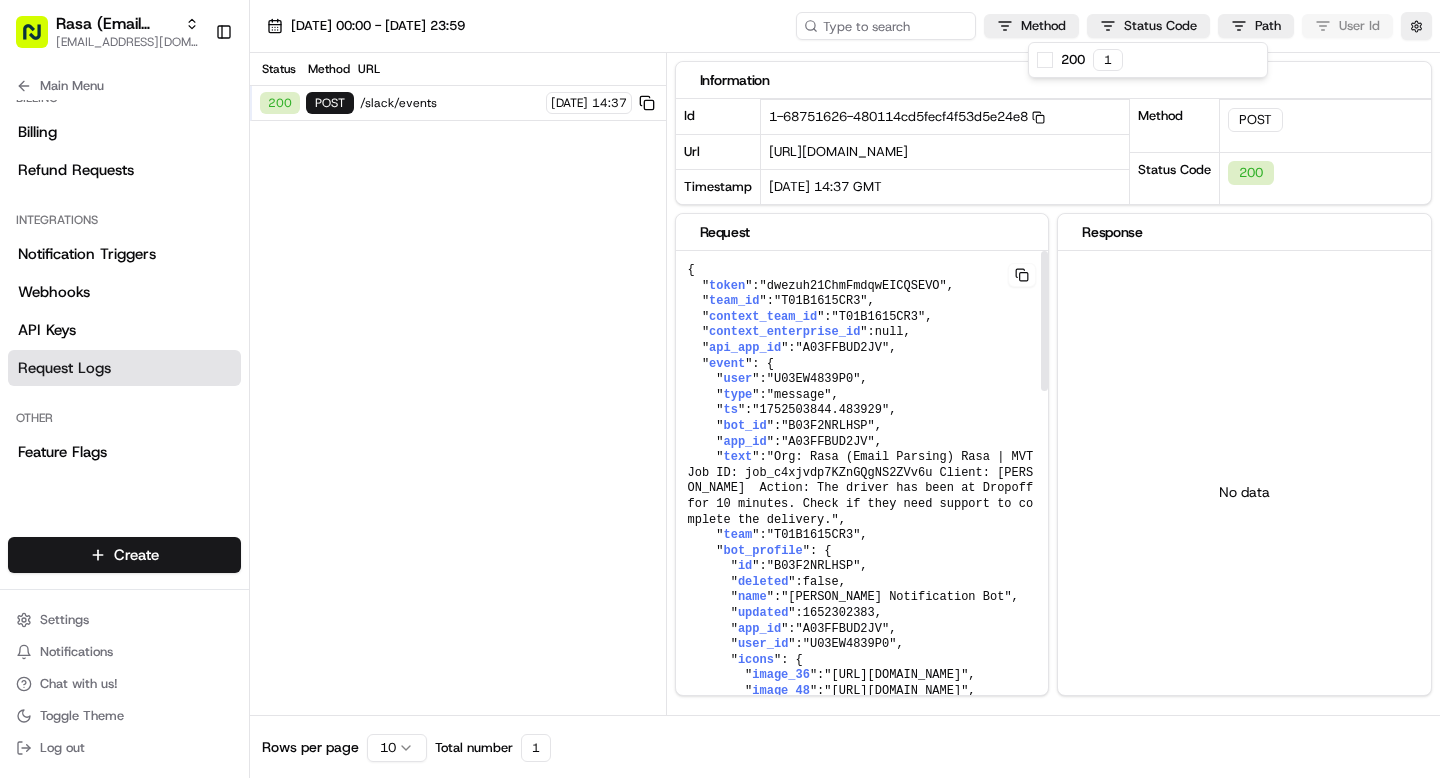 click on "Rasa (Email Parsing) grace@usenash.com Toggle Sidebar Orders Deliveries Providers Nash AI Product Catalog Analytics Favorites Main Menu Members & Organization Organization Users Roles Preferences Customization Portal Tracking Orchestration Automations Dispatch Strategy Optimization Strategy Shipping Labels Manifest Locations Pickup Locations Dropoff Locations Billing Billing Refund Requests Integrations Notification Triggers Webhooks API Keys Request Logs Other Feature Flags Create Settings Notifications Chat with us! Toggle Theme Log out 14/07/2025 00:00 - 14/07/2025 23:59 Method Status Code Path User Id Status Method URL 200 POST /slack/events 14/07/2025 14:37 Information Id 1-68751626-480114cd5fecf4f53d5e24e8 Copy  1-68751626-480114cd5fecf4f53d5e24e8 Url https://api.usenash.com/slack/events Timestamp 14/07/2025 14:37 GMT Method POST Status Code 200 Request {
" token ":  "dwezuh21ChmFmdqwEICQSEVO" ,
" team_id ":  "T01B1615CR3" ,
" context_team_id ":  "T01B1615CR3" ,
" ":  null ,
"" at bounding box center (720, 389) 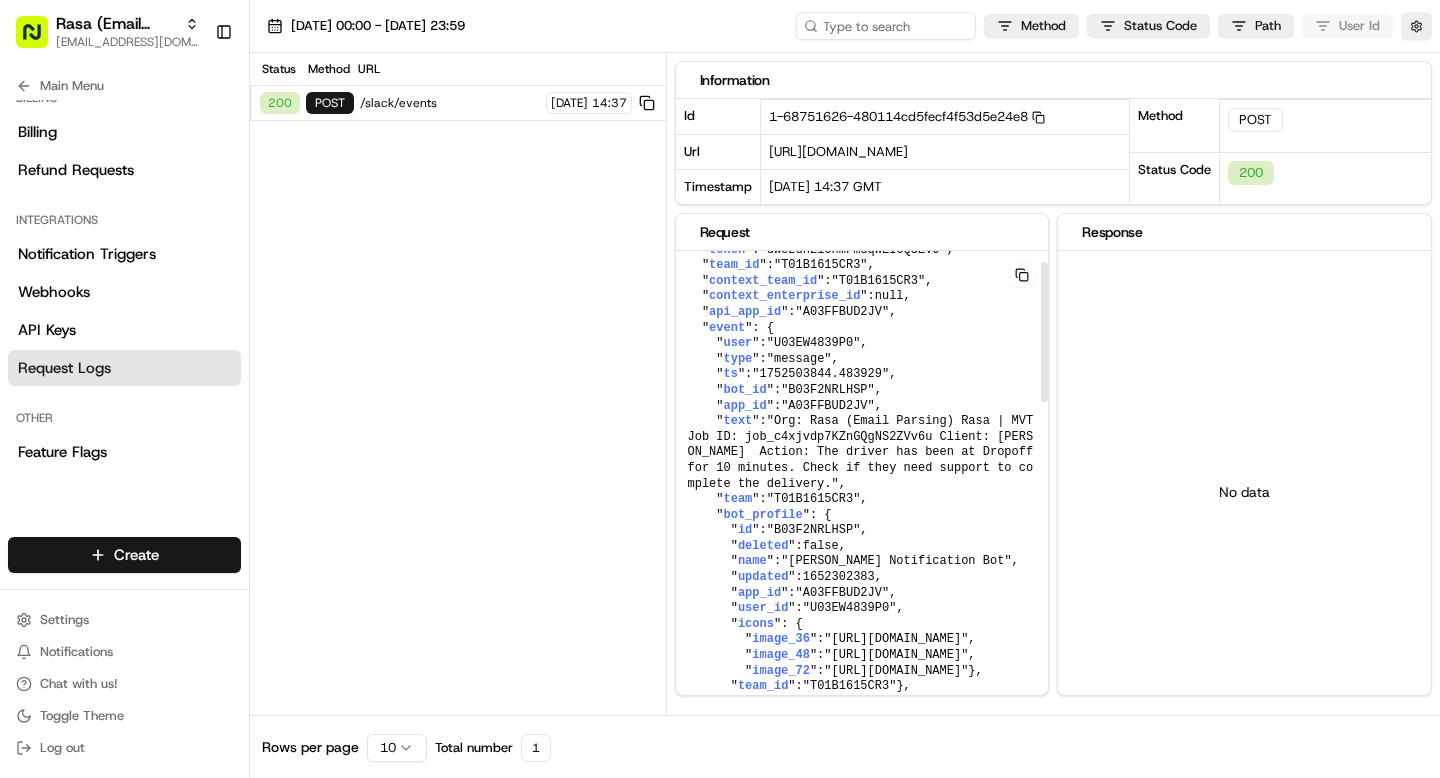scroll, scrollTop: 0, scrollLeft: 0, axis: both 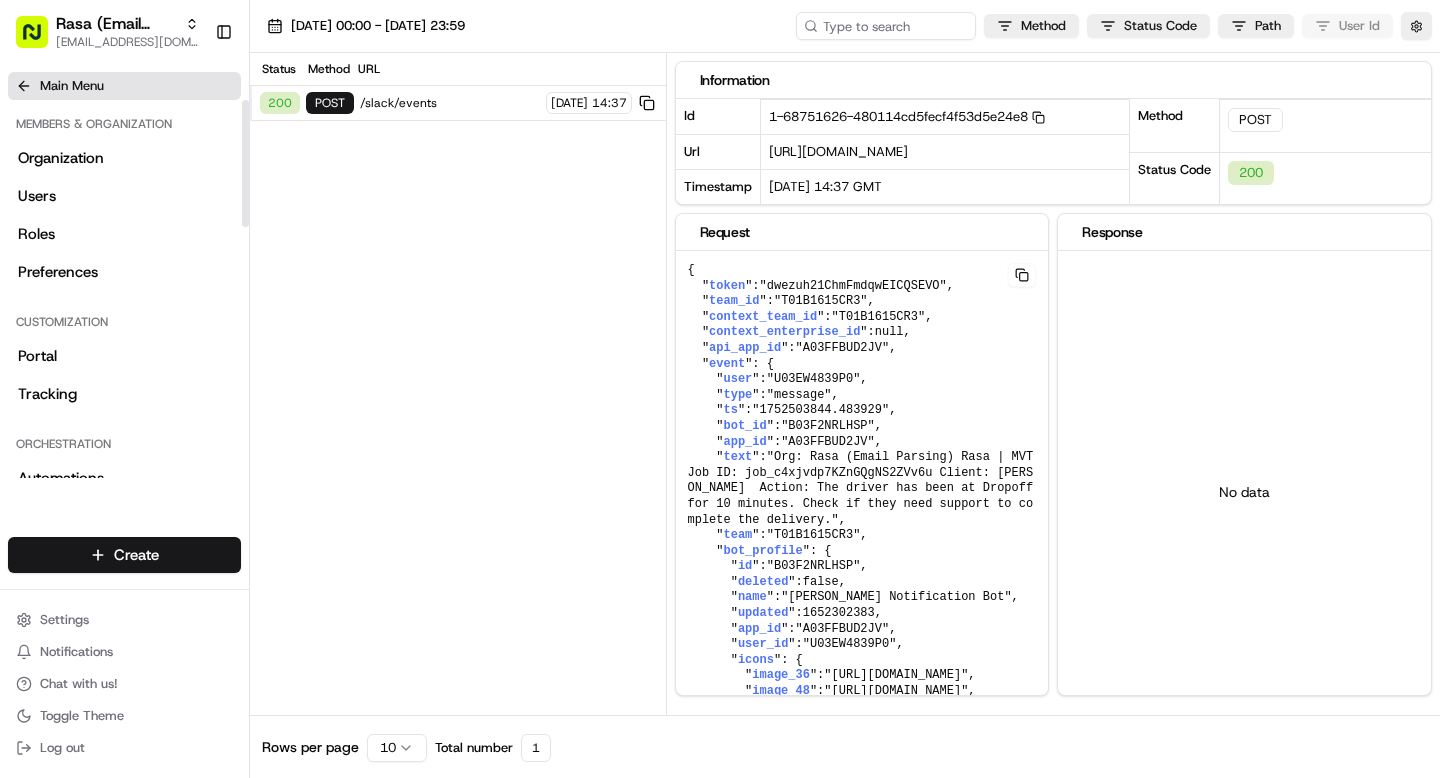 click 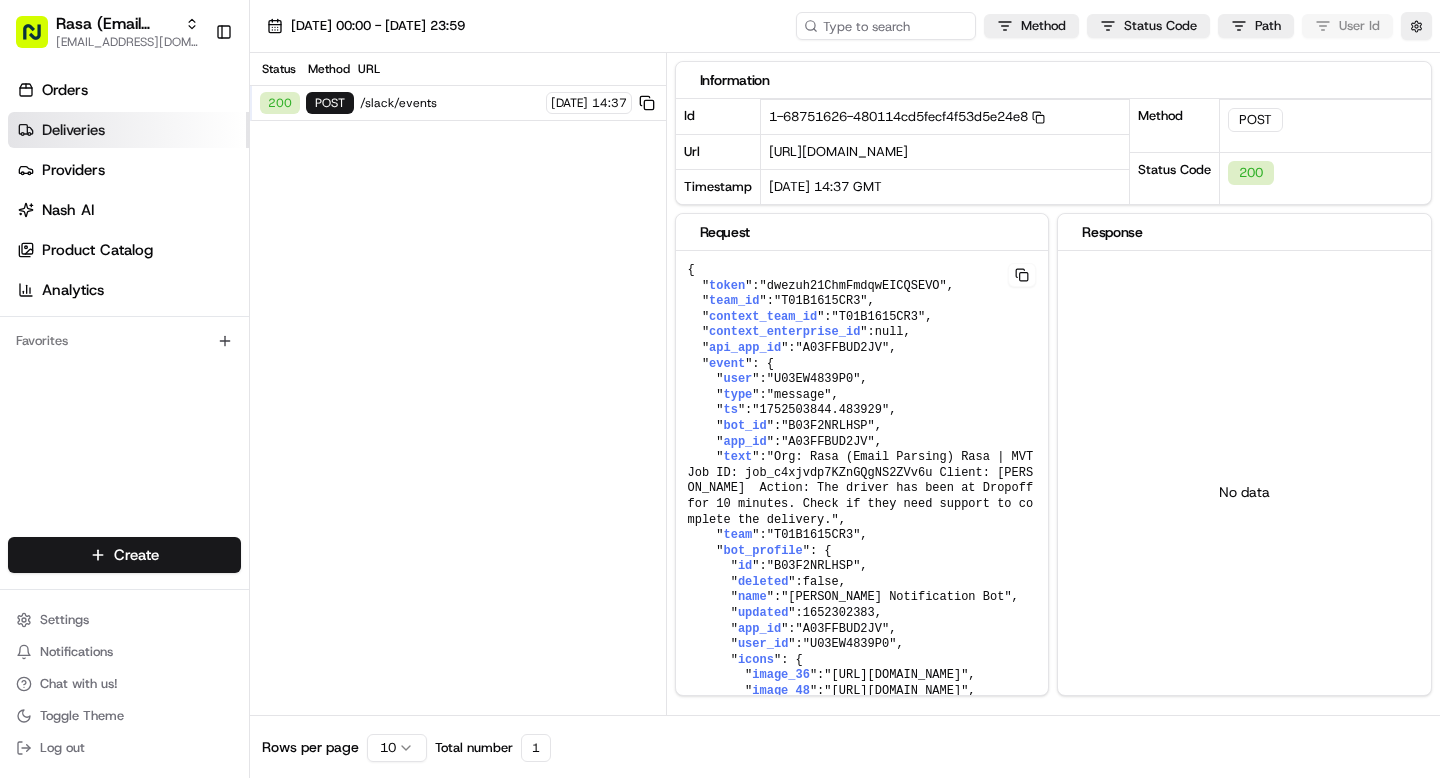 click on "Deliveries" at bounding box center (73, 130) 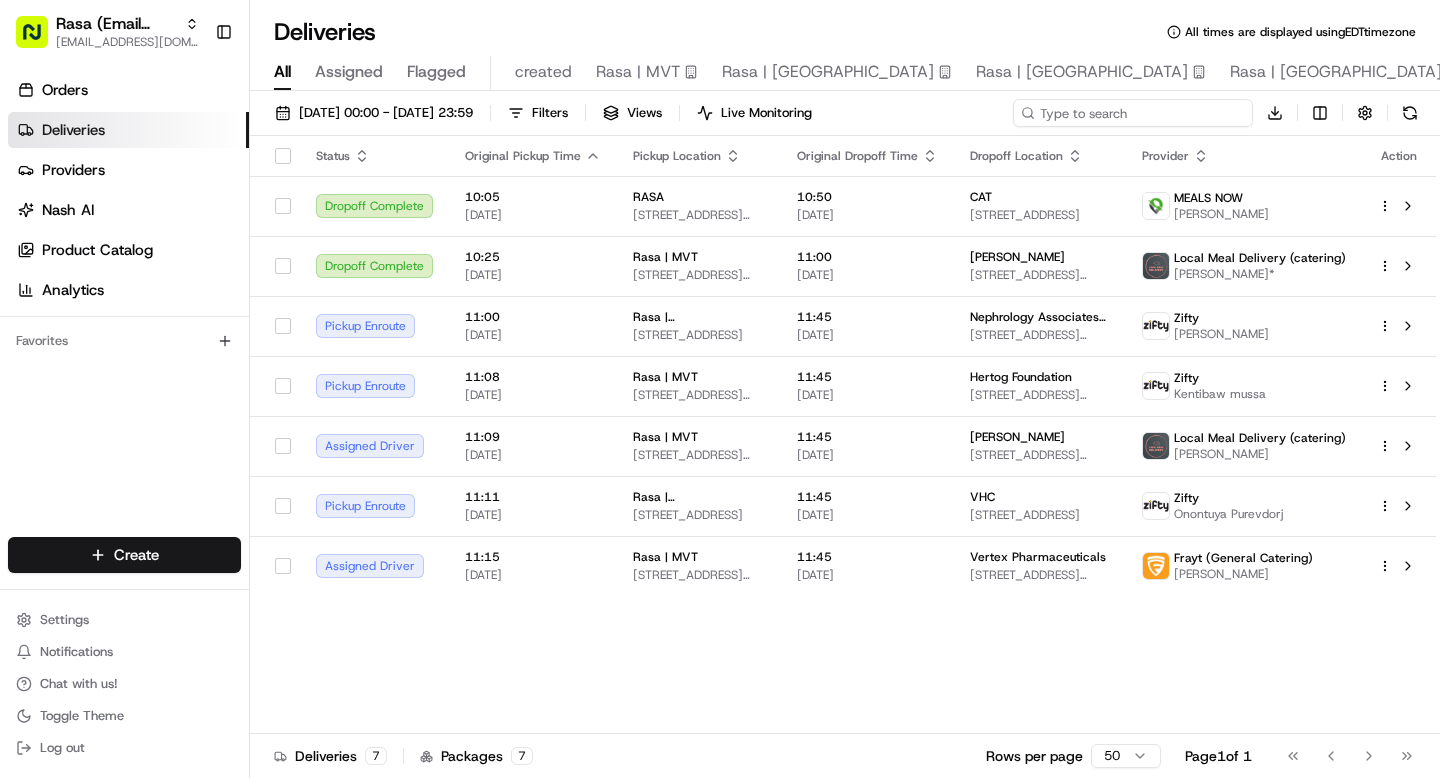 click at bounding box center [1133, 113] 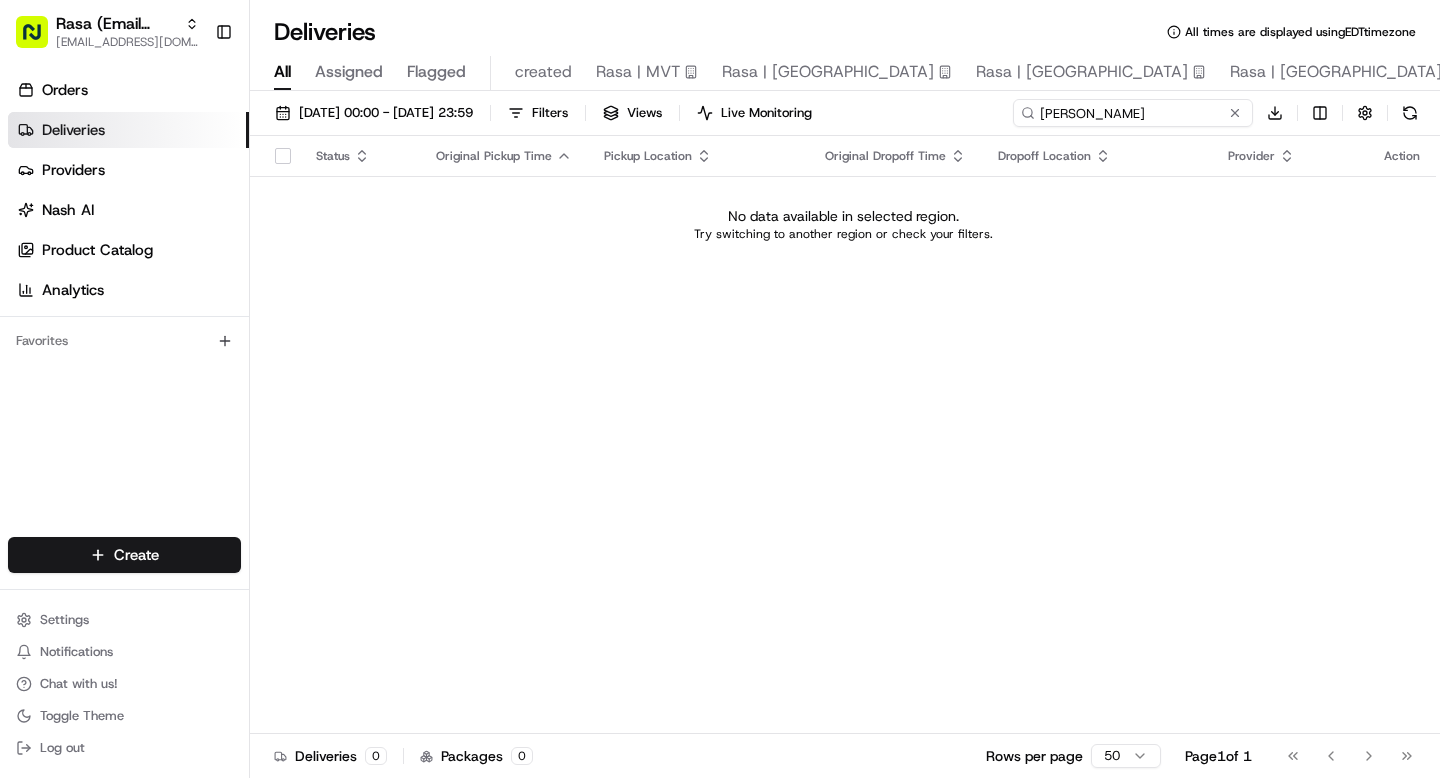 type on "Bianca" 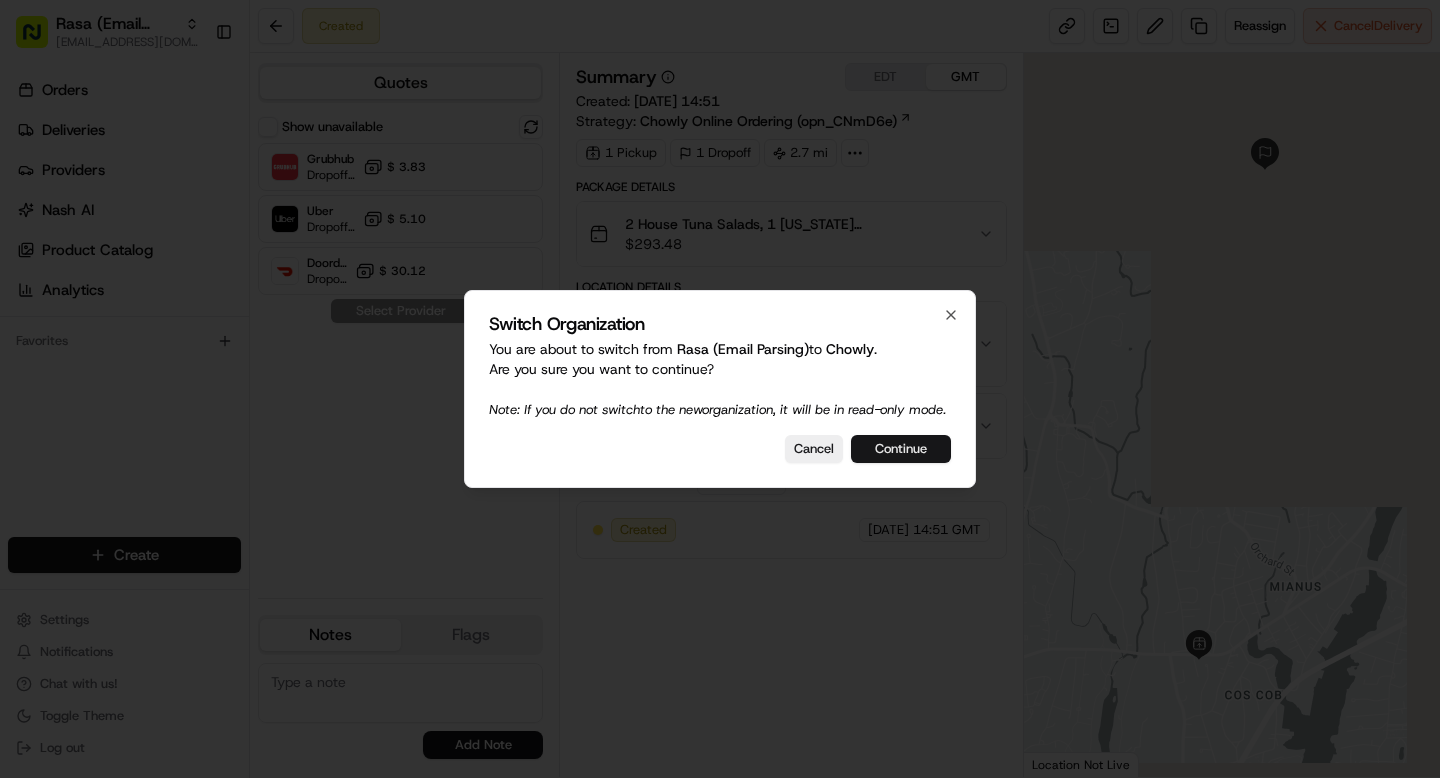 scroll, scrollTop: 0, scrollLeft: 0, axis: both 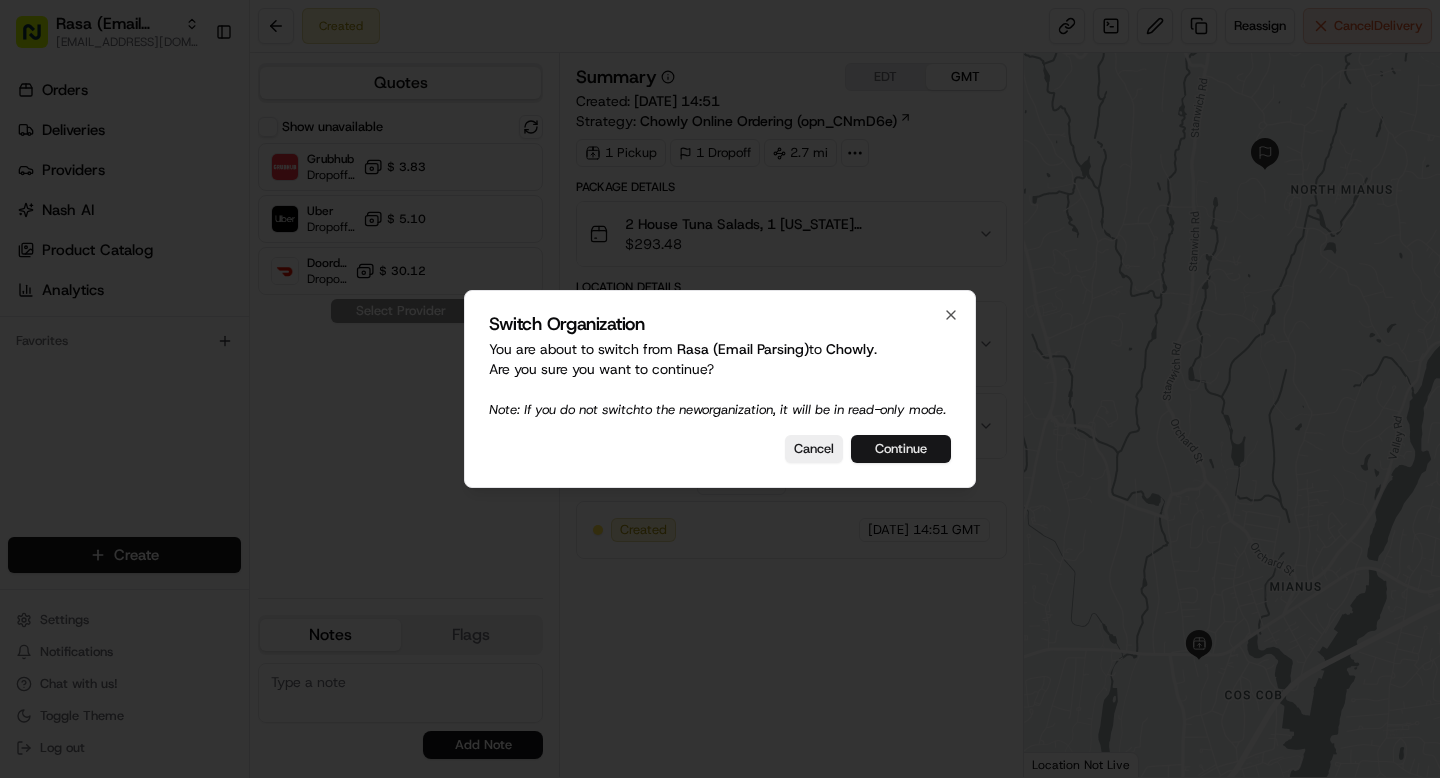 click on "Continue" at bounding box center (901, 449) 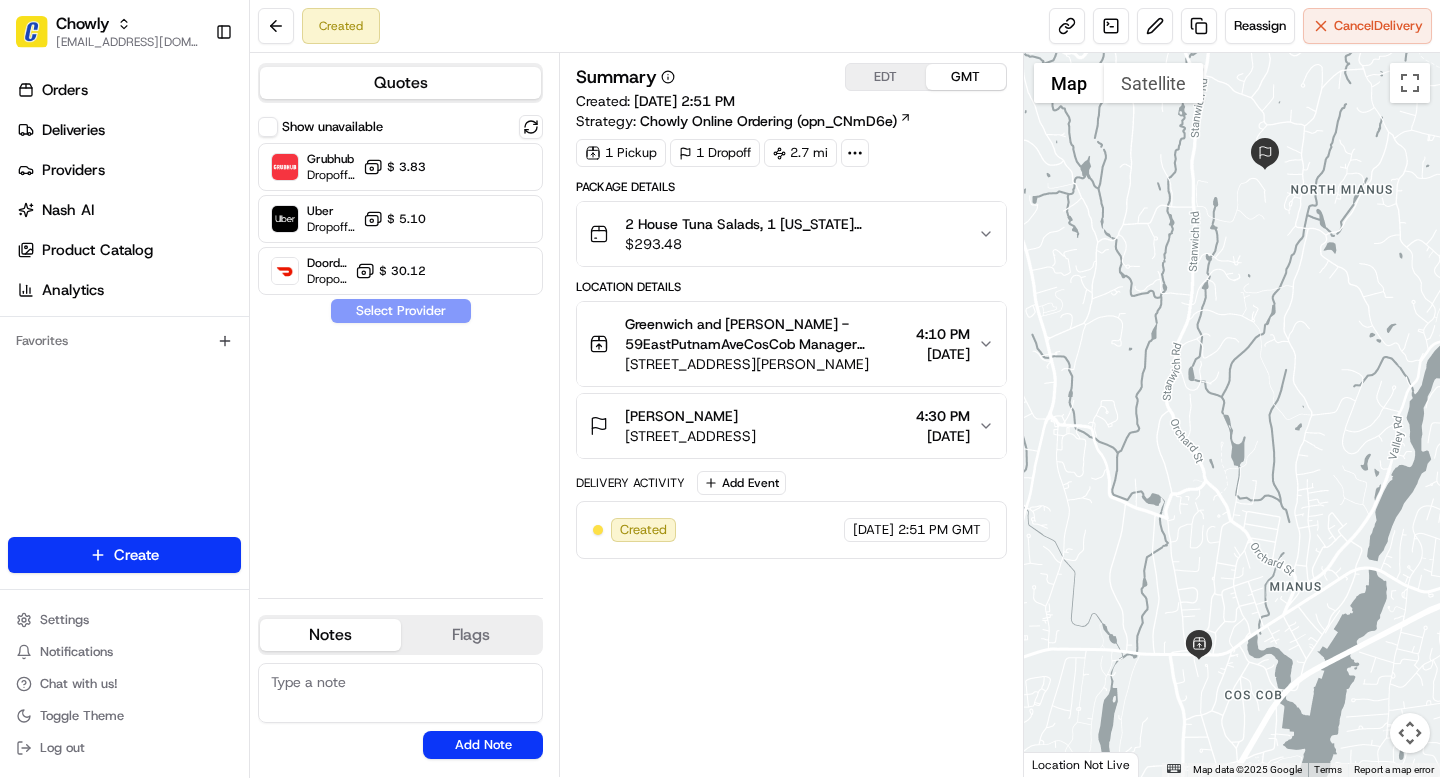 click on "Package Details 2 House Tuna Salads, 1 New York City Salad, 1 Shiitake Mushroom Deviled Eggs, 1 Chef David's Special Pastrami, 2 Chicken Schnitzels, 1 Mini Doughnuts with House Seasonal Jam & Lemon Zest, 2 Black & White Cookies, 1 G&D Immune Boost Soup, and 1 G&D Post-Workout $ 293.48 Location Details Greenwich and Delancey - 59EastPutnamAveCosCob Manager Manager 59 E Putnam Ave, Cos Cob, CT 06807, USA 4:10 PM 07/14/2025  Sarah Rueven 46 Dublin Hill Dr, Greenwich, CT 06830, USA 4:30 PM 07/14/2025 Delivery Activity Add Event Created 07/14/2025 2:51 PM GMT" at bounding box center [791, 369] 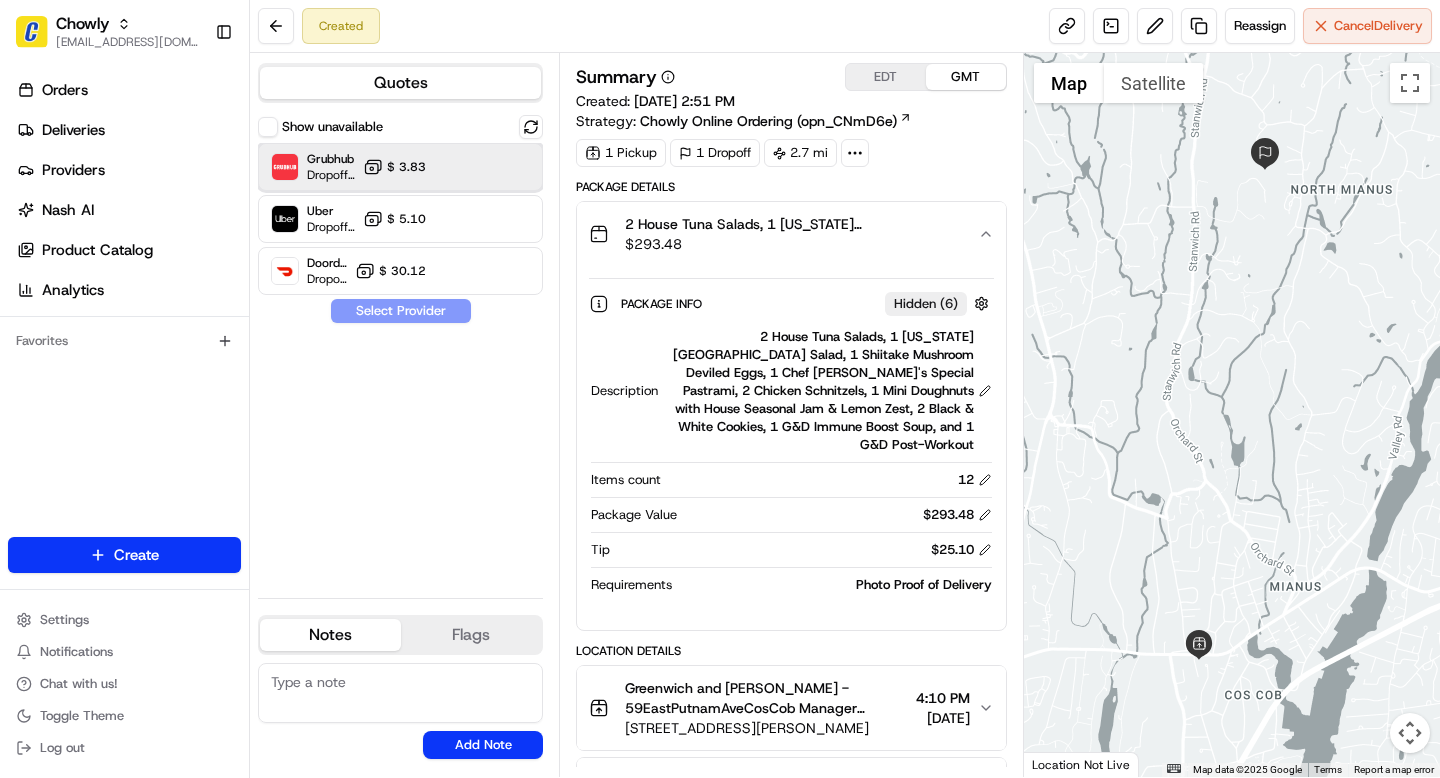 click on "Grubhub Dropoff ETA   1 hour $   3.83" at bounding box center (400, 167) 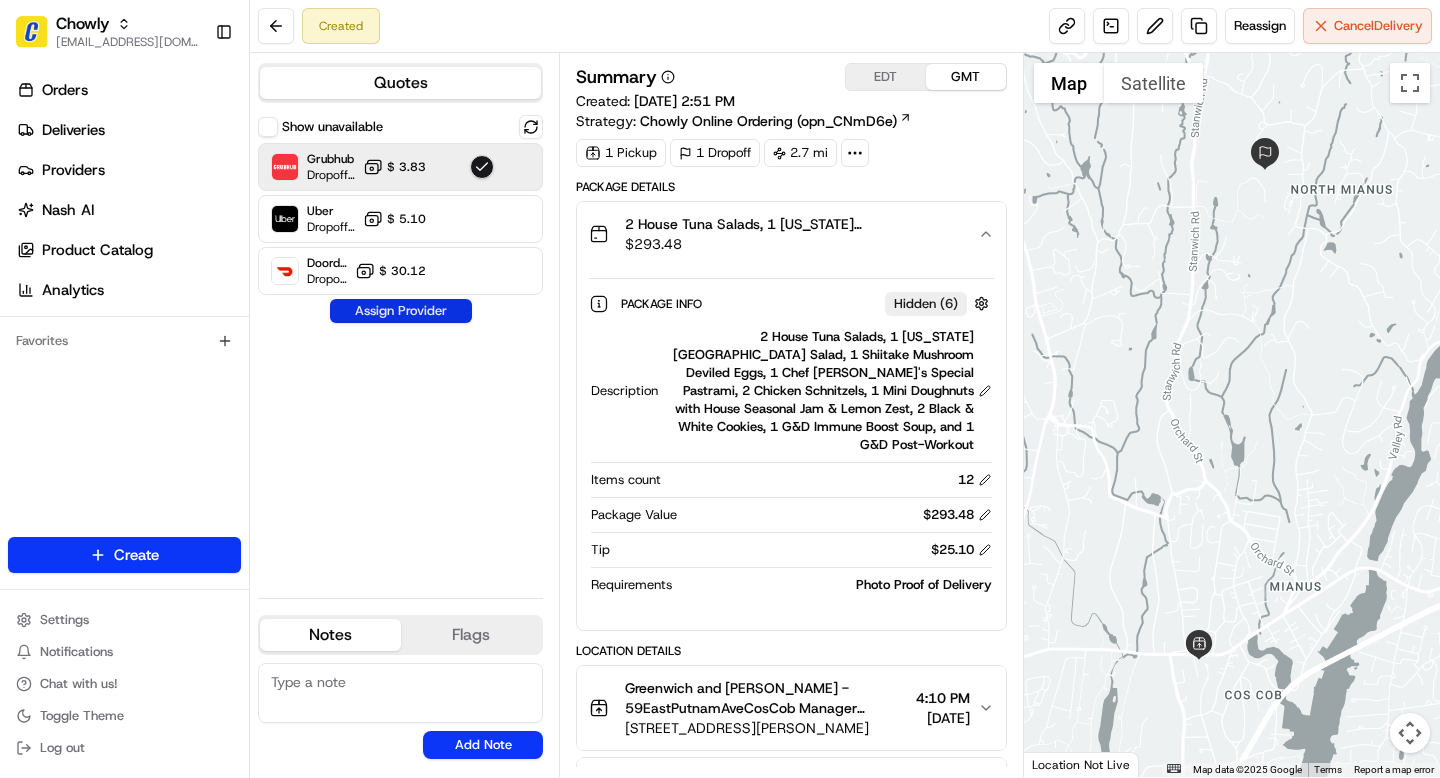 click on "Assign Provider" at bounding box center (401, 311) 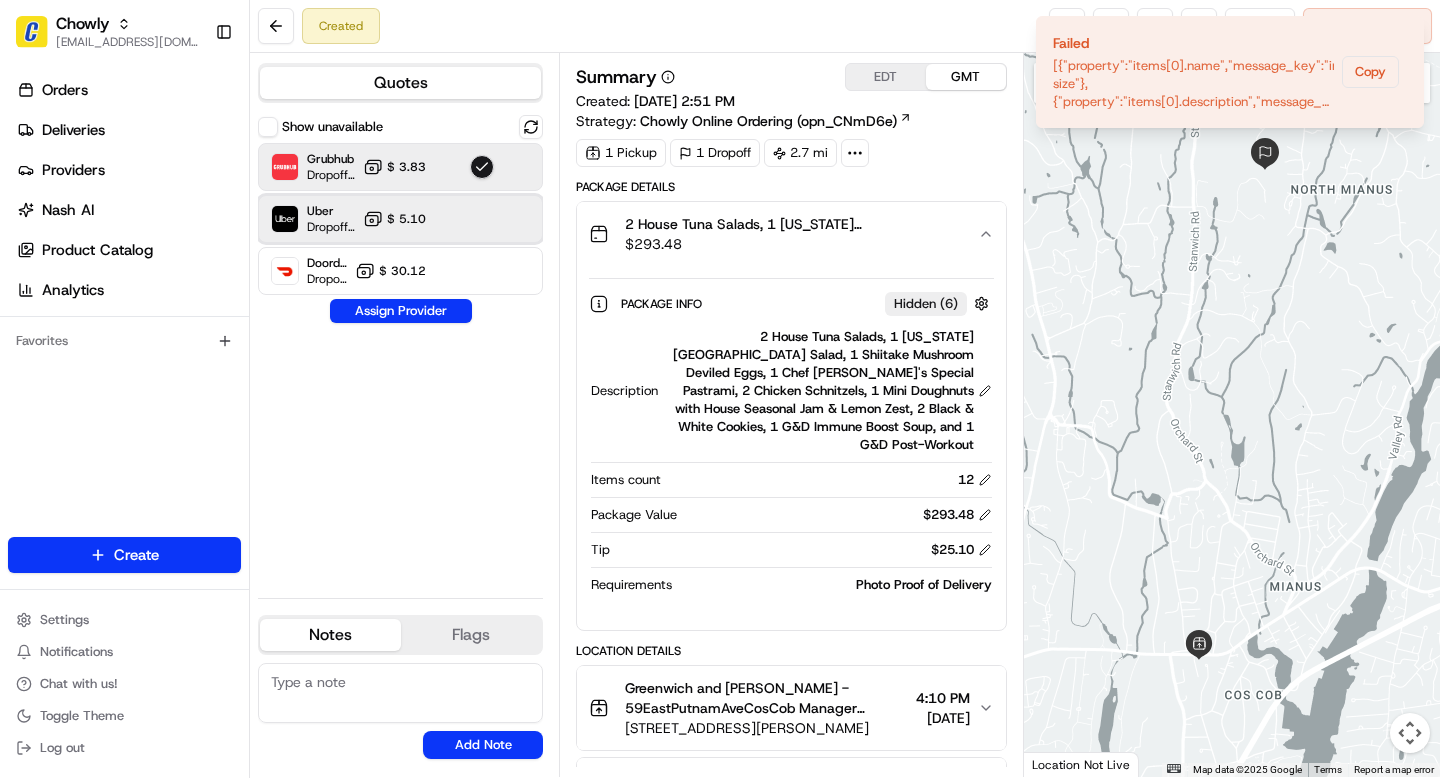 click on "Uber Dropoff ETA   1 hour $   5.10" at bounding box center (400, 219) 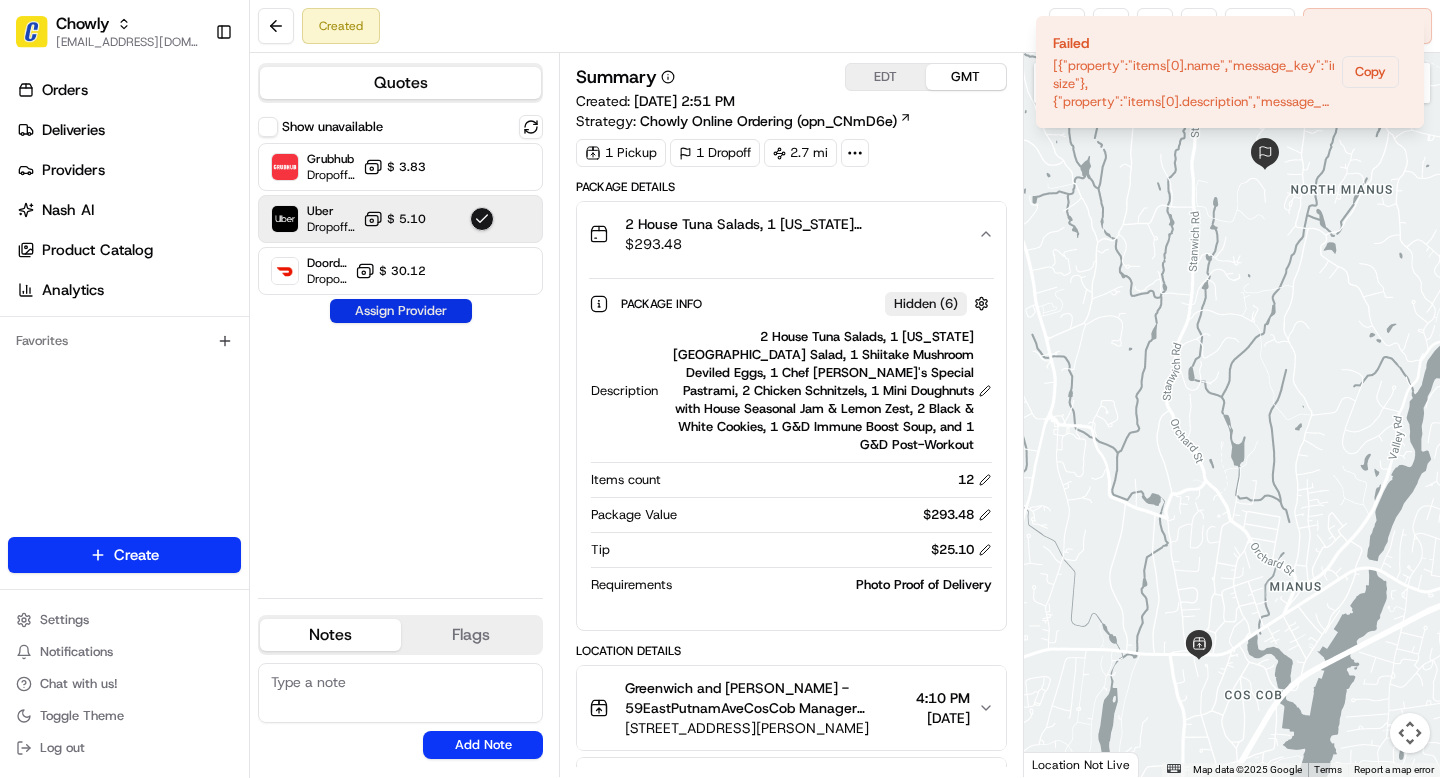 click on "Assign Provider" at bounding box center [401, 311] 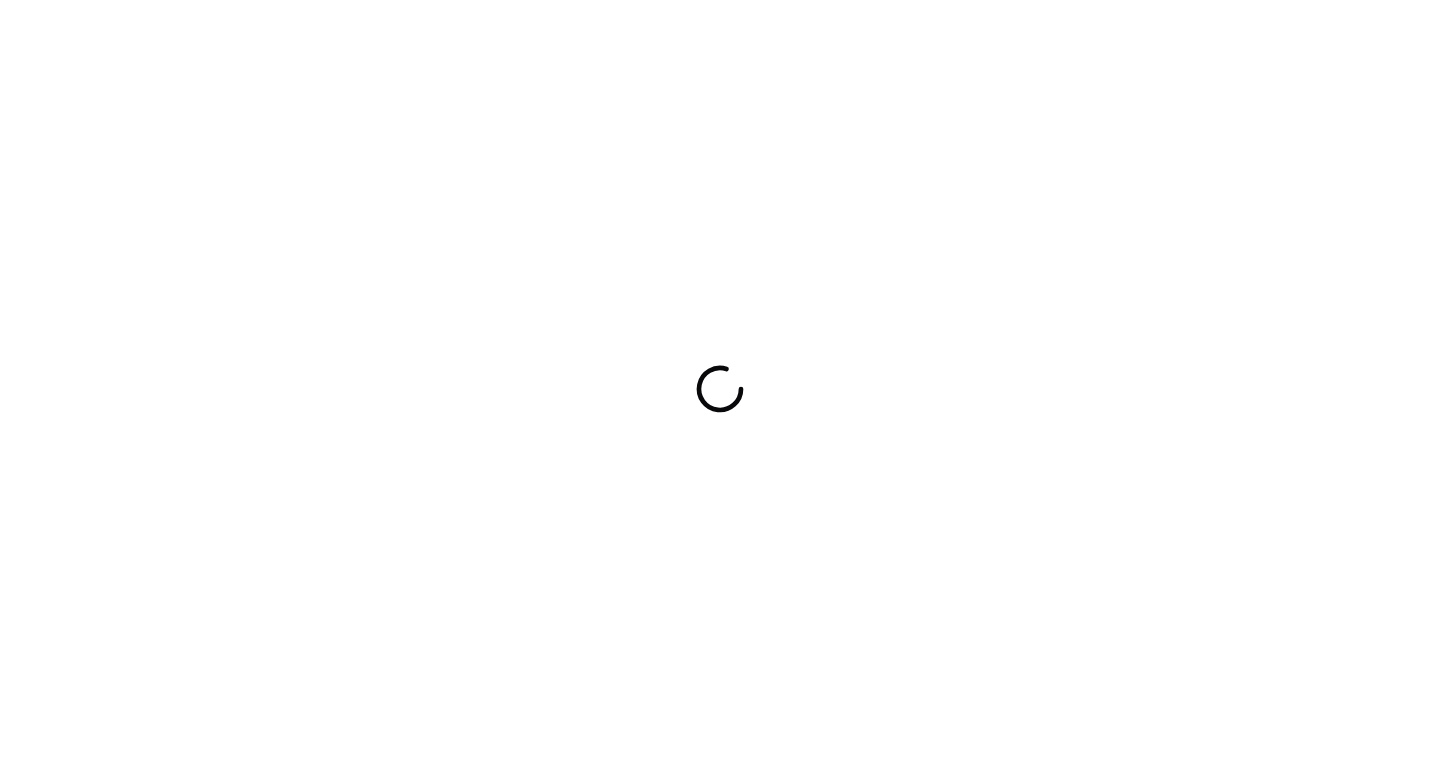 scroll, scrollTop: 0, scrollLeft: 0, axis: both 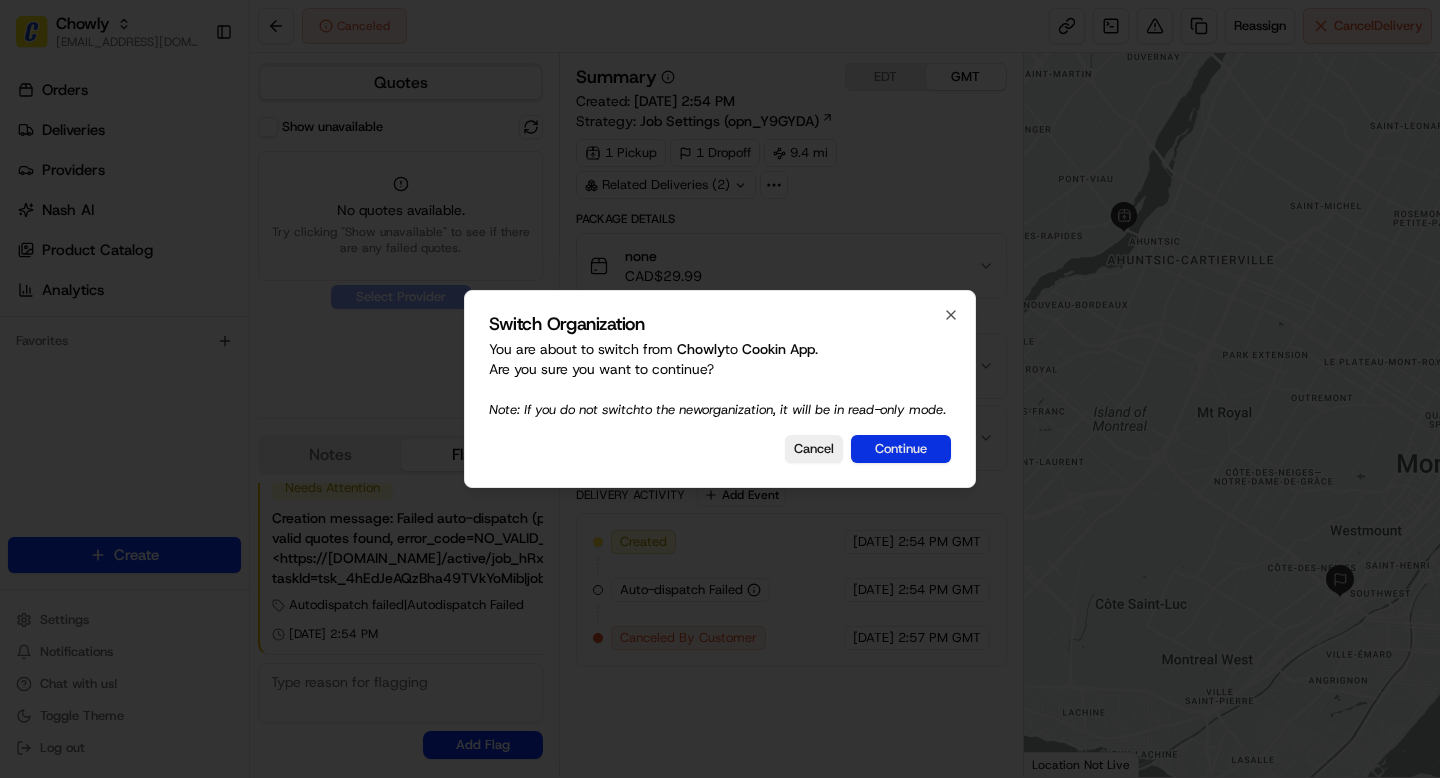 click on "Continue" at bounding box center (901, 449) 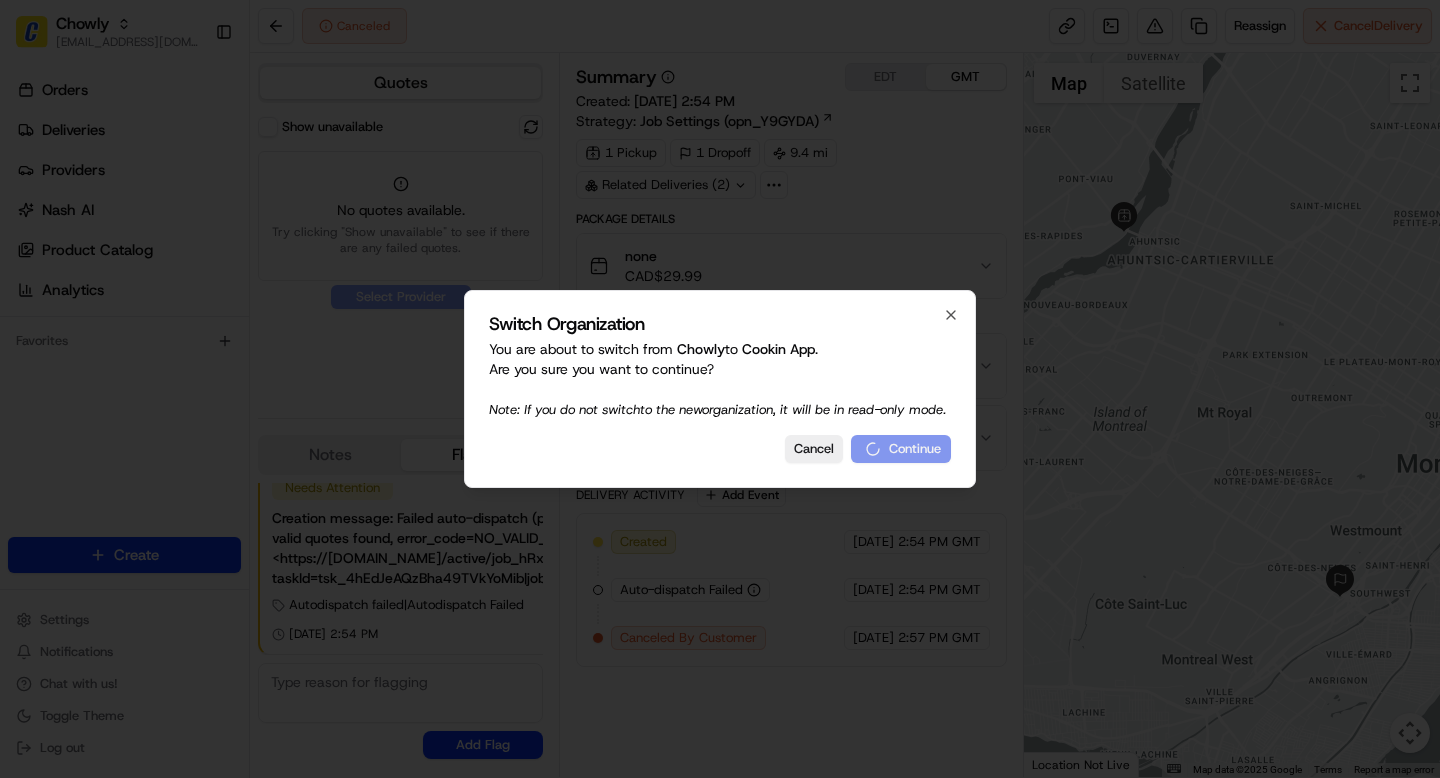 scroll, scrollTop: 0, scrollLeft: 0, axis: both 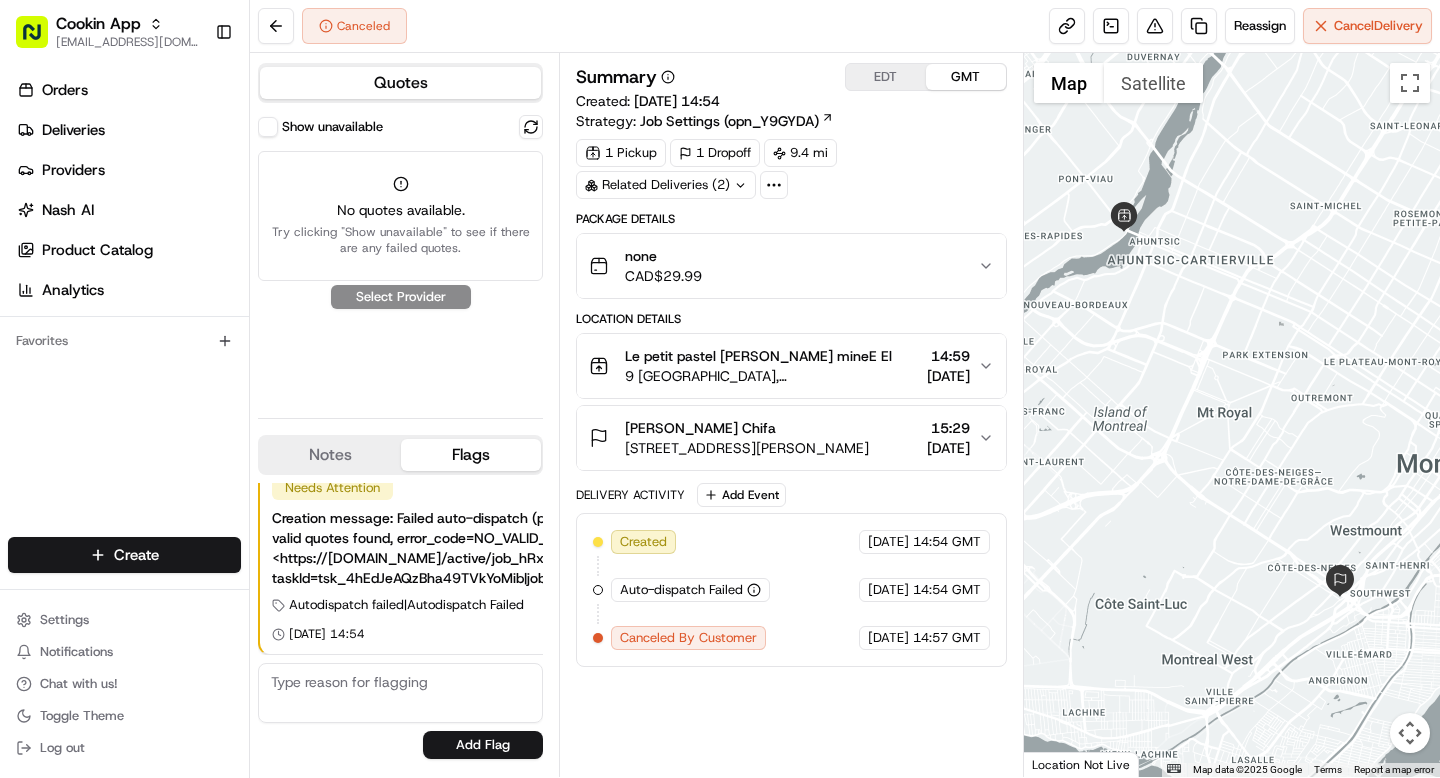 click on "Show unavailable" at bounding box center [268, 127] 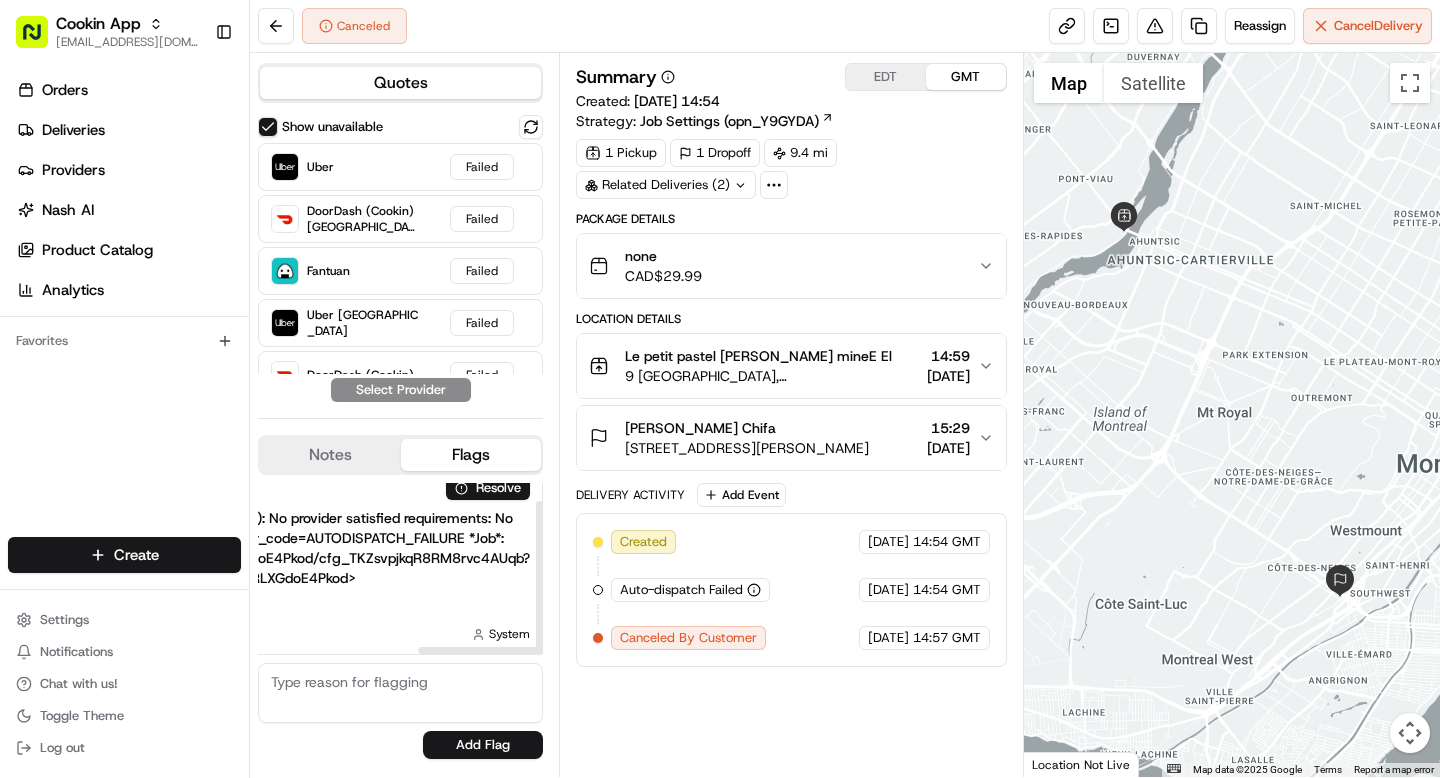 scroll, scrollTop: 20, scrollLeft: 0, axis: vertical 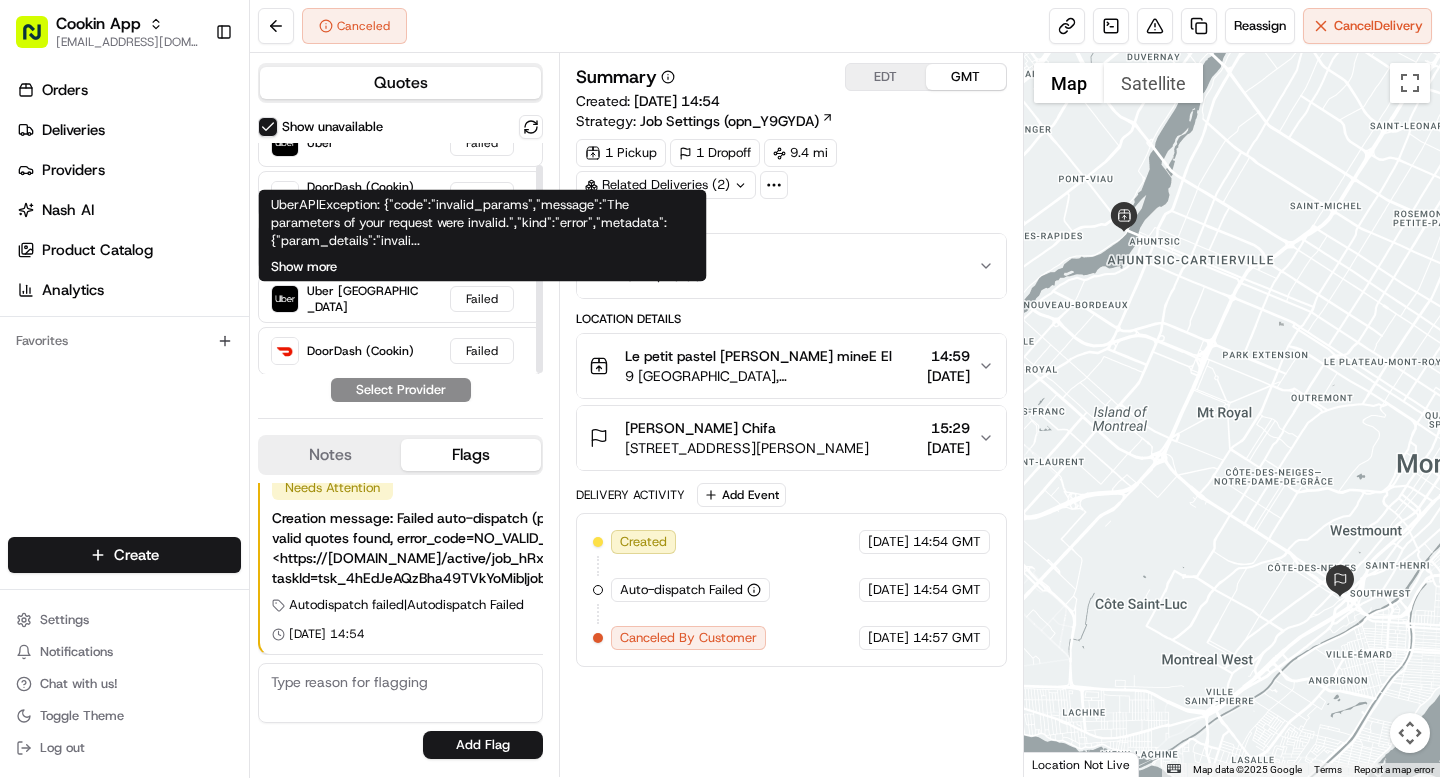 click on "Show more" at bounding box center (304, 267) 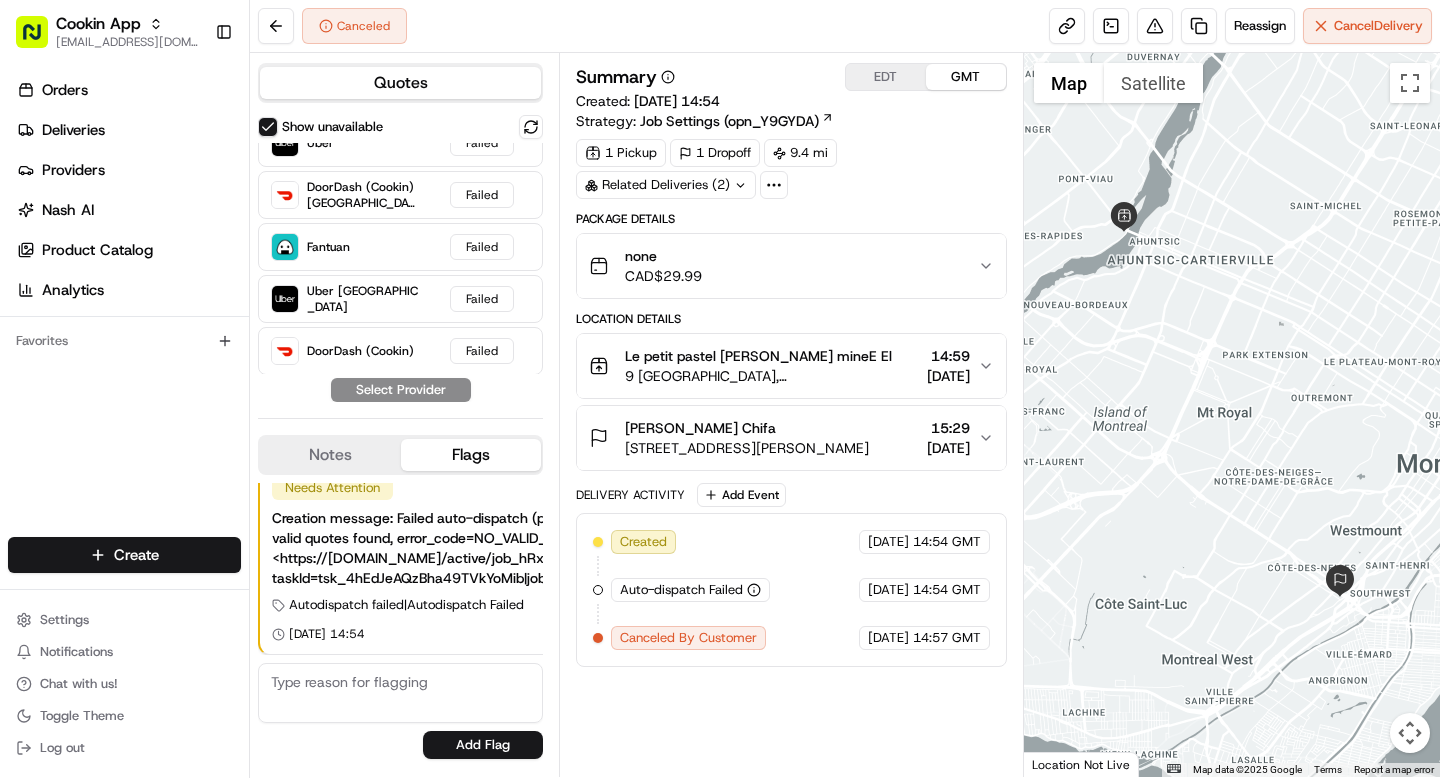 click on "14:59" at bounding box center (948, 356) 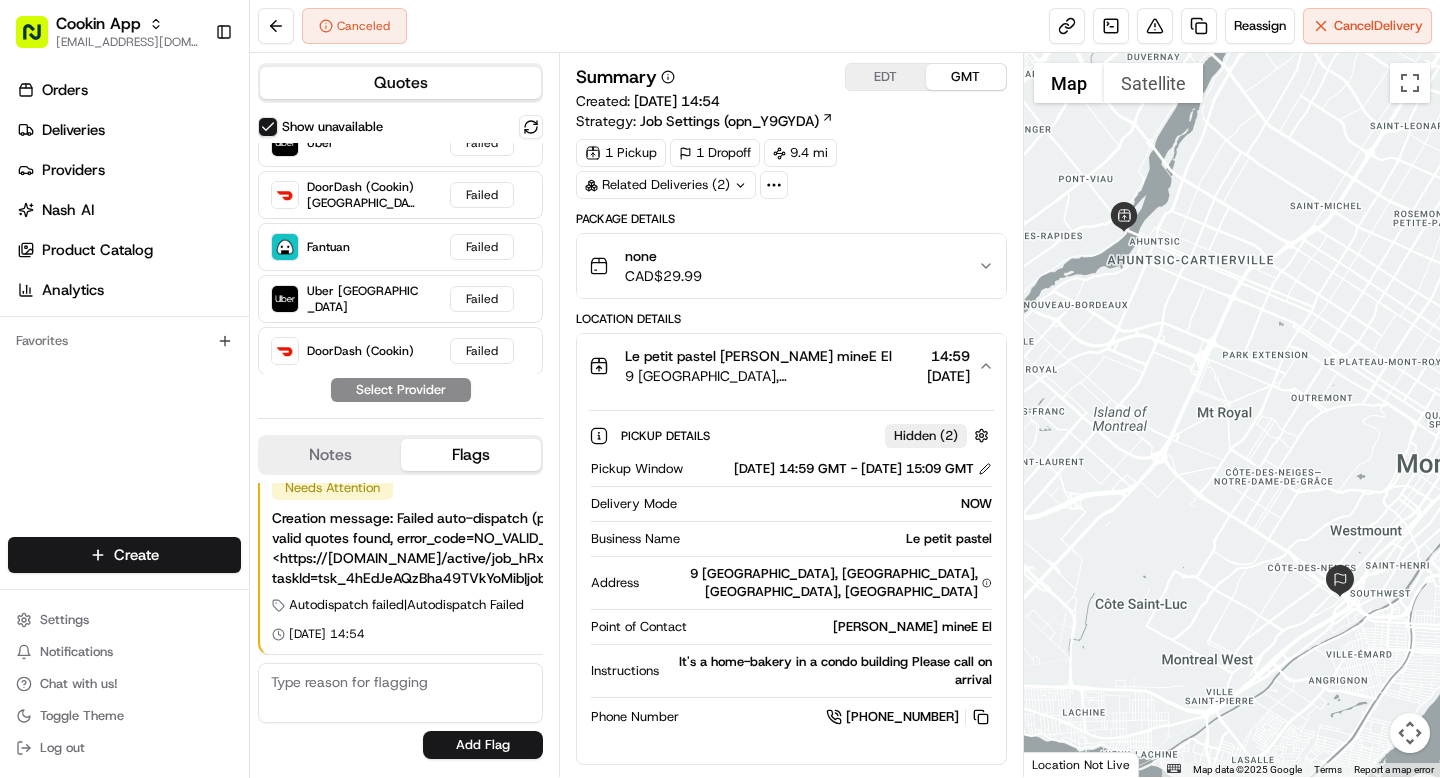 click on "14:59" at bounding box center (948, 356) 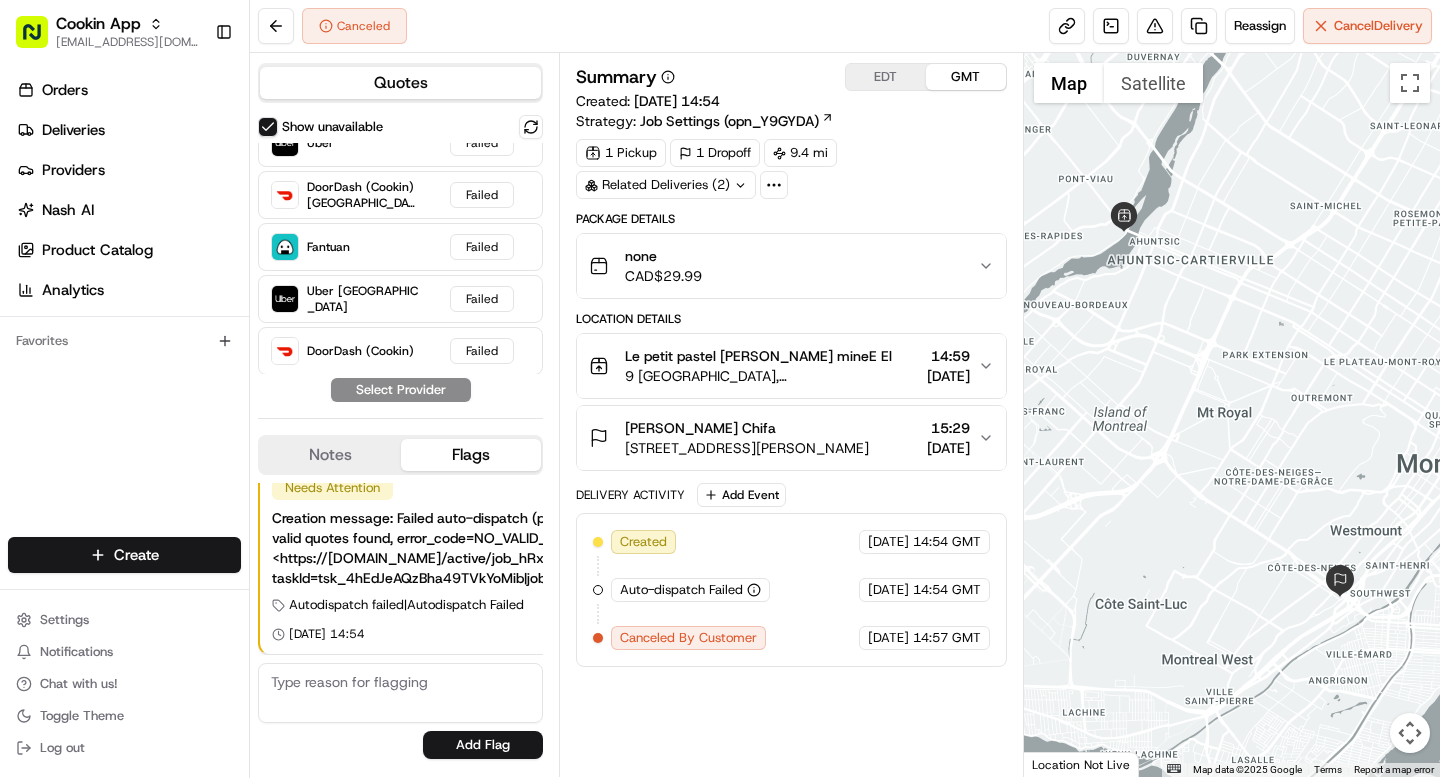 click on "[DATE]" at bounding box center (948, 448) 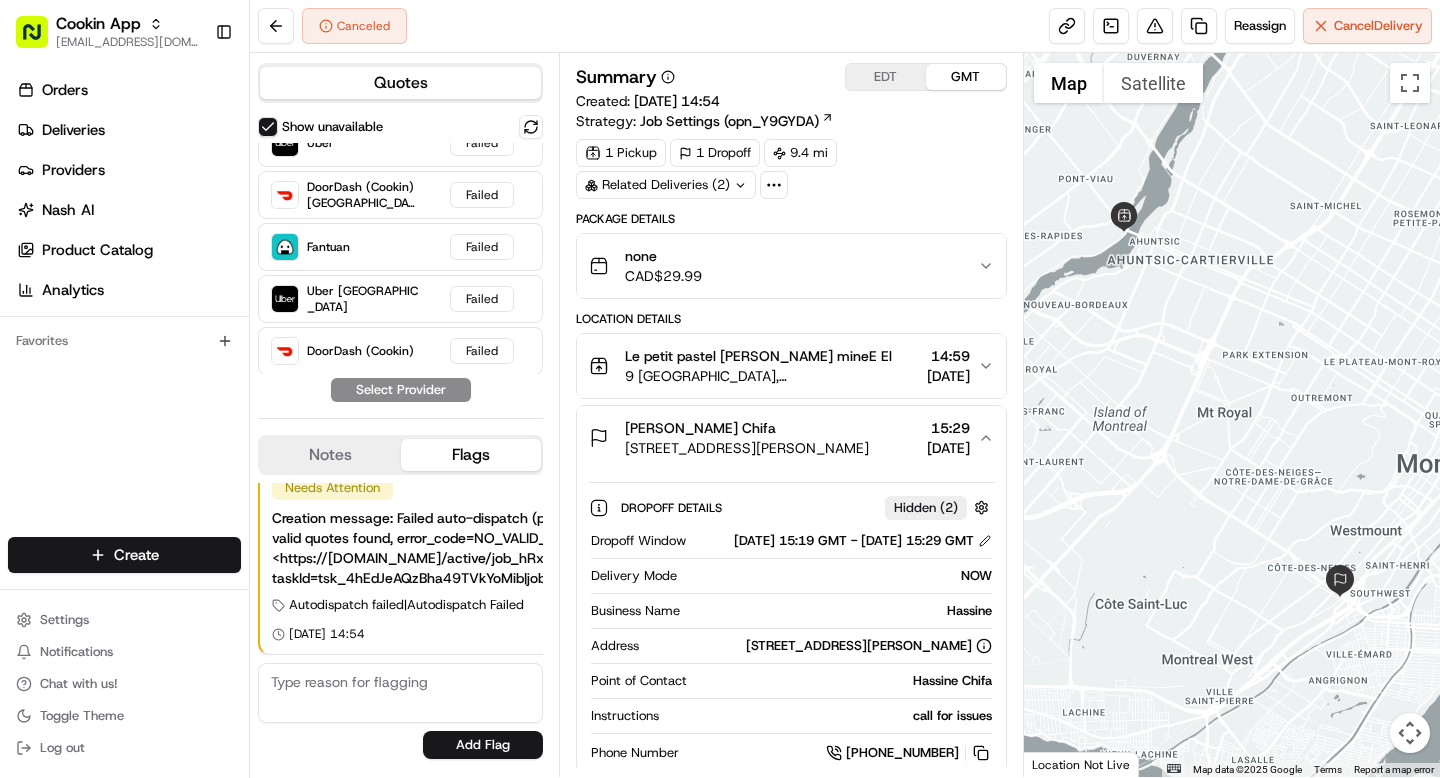 click on "14/07/2025" at bounding box center (948, 448) 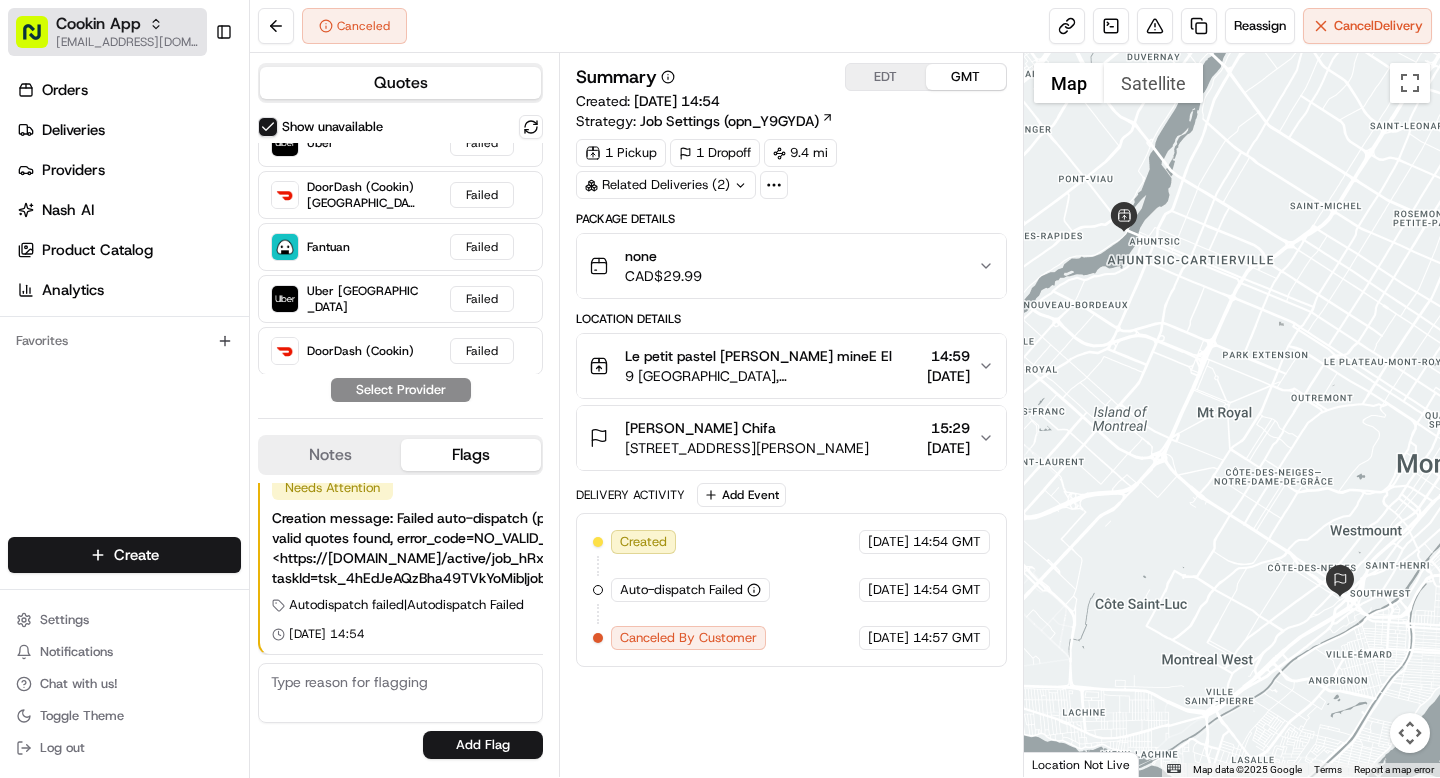 click on "[EMAIL_ADDRESS][DOMAIN_NAME]" at bounding box center (127, 42) 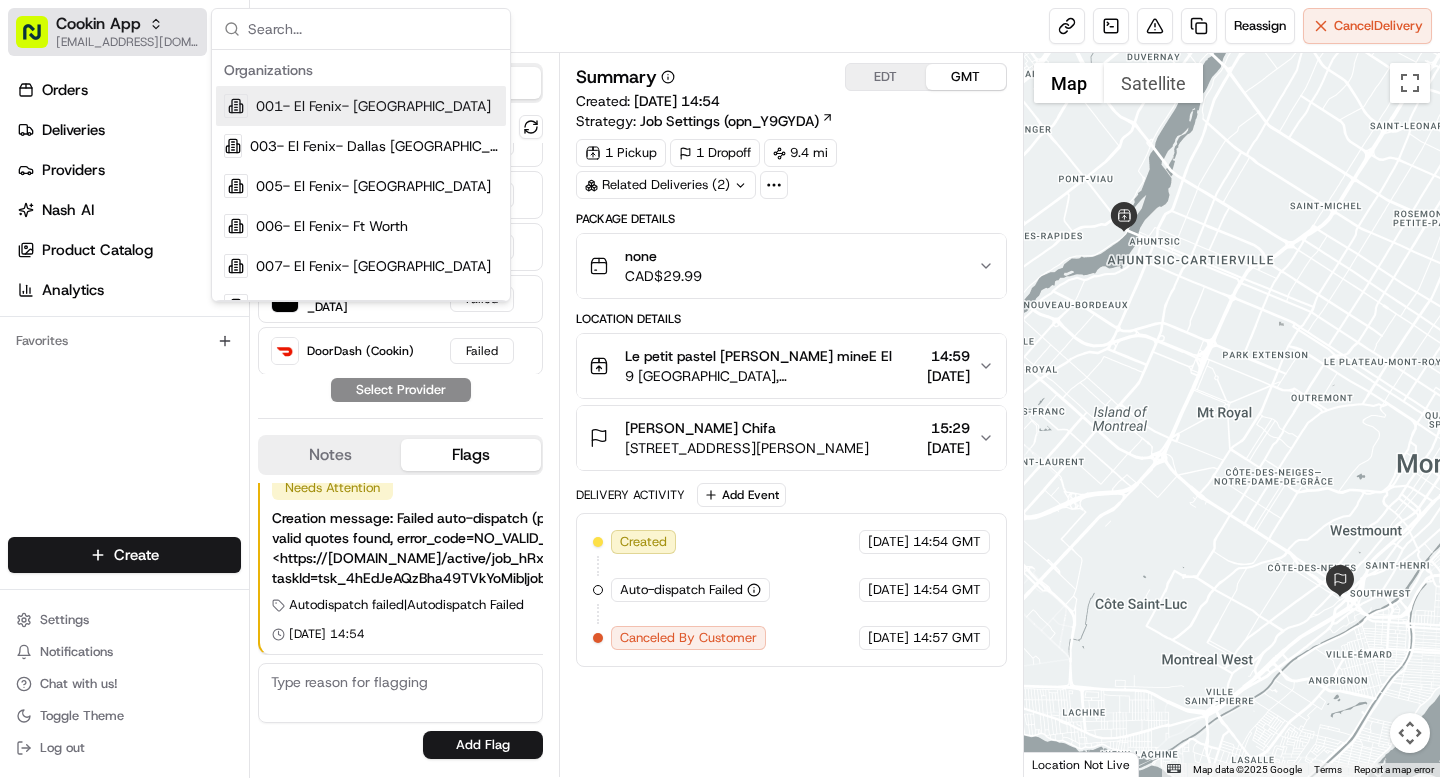 type on "h" 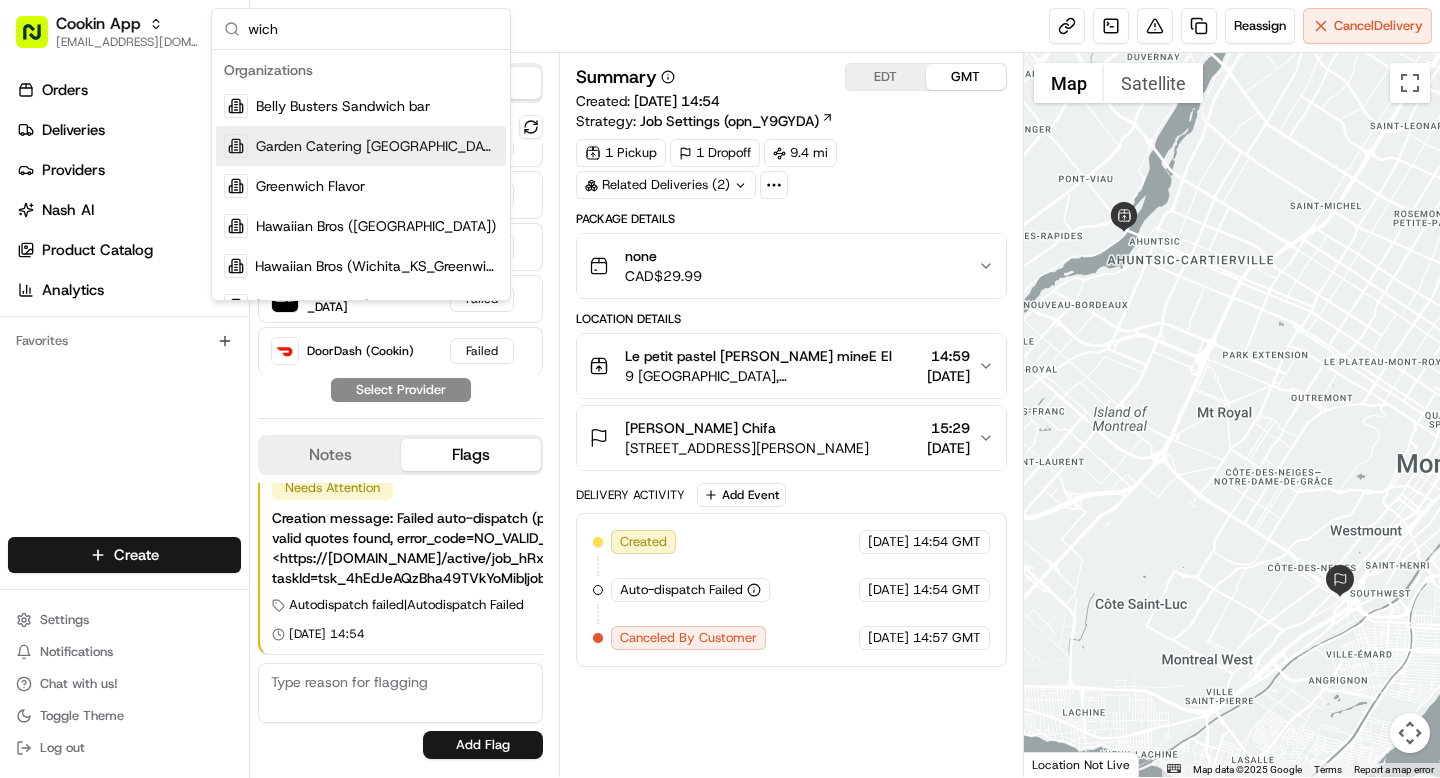 type on "wich" 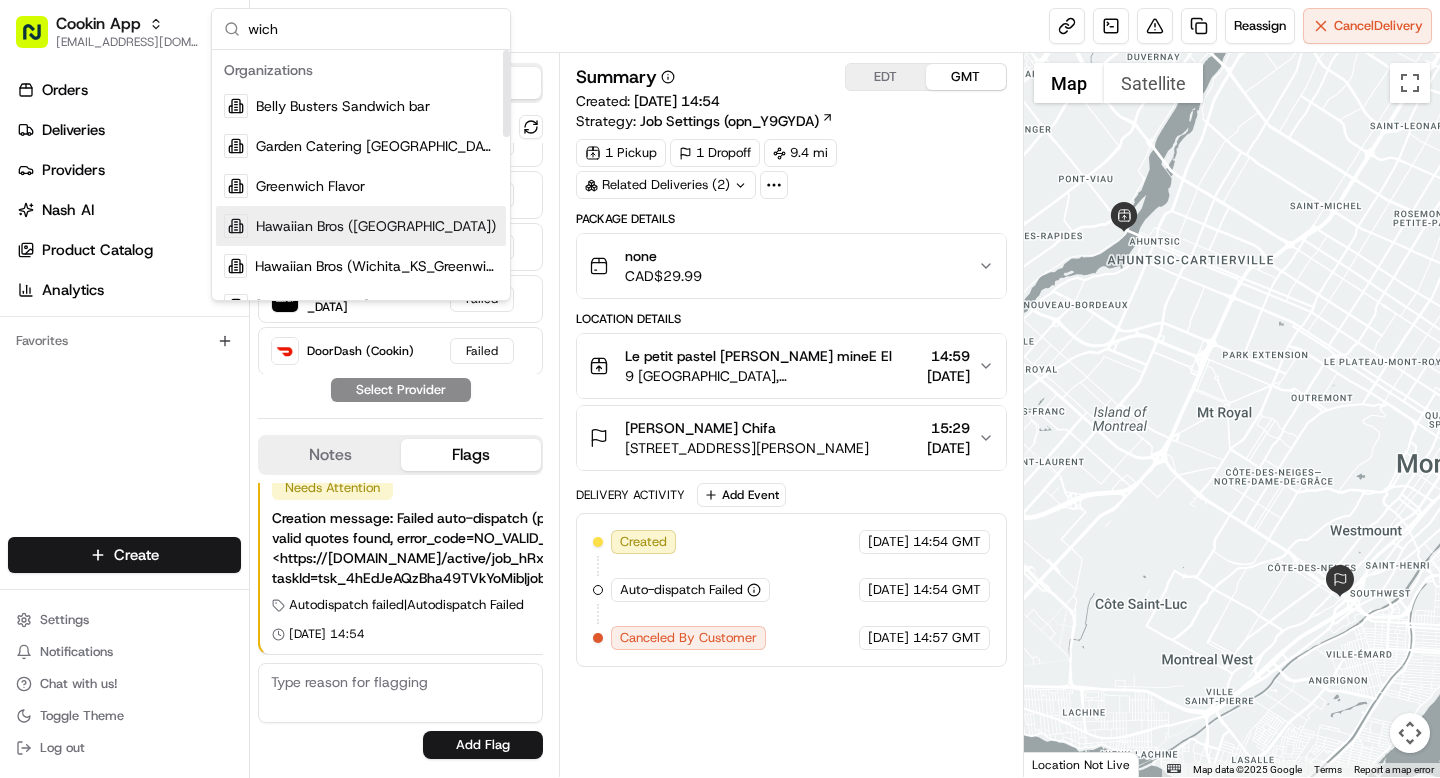 click on "Hawaiian Bros (Wichita Falls_TX_Kemp)" at bounding box center [376, 226] 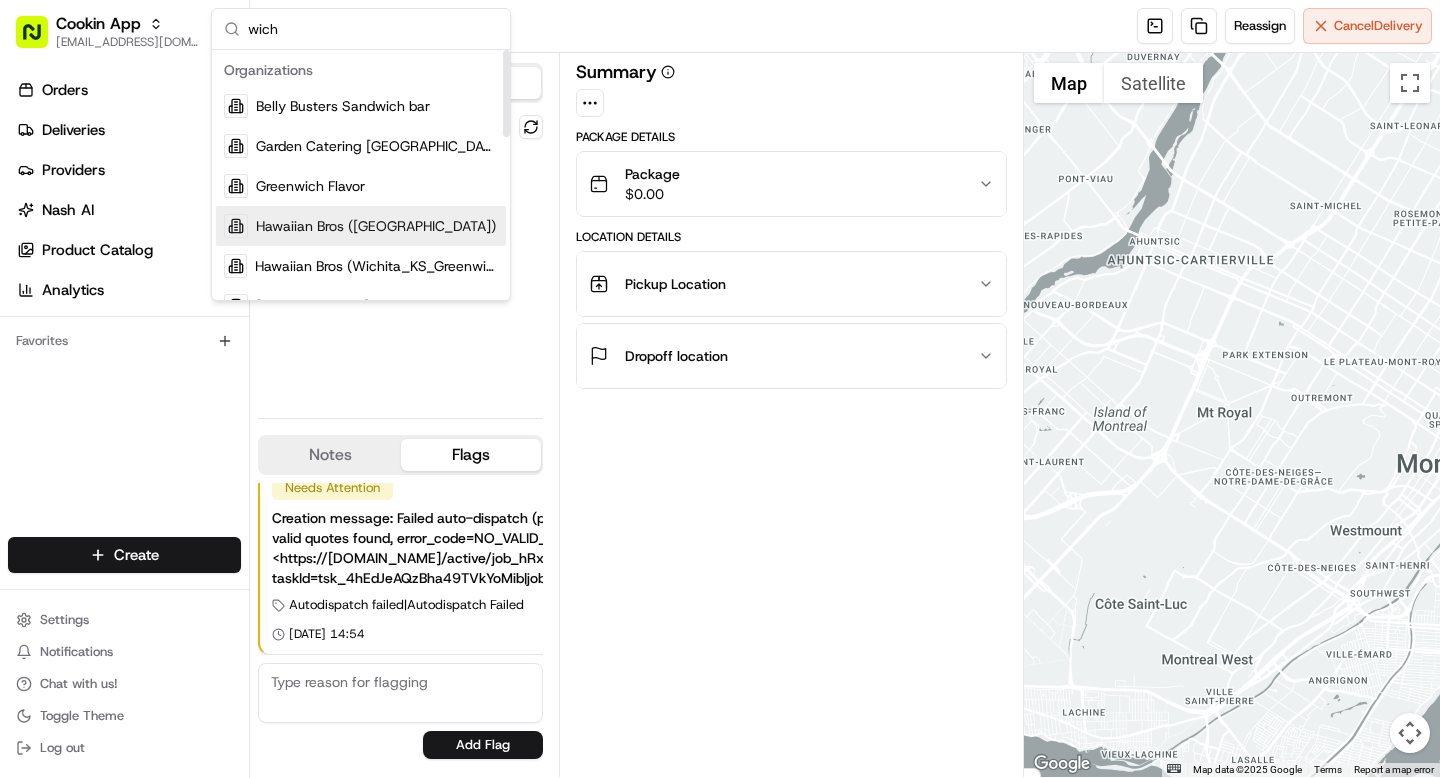 scroll, scrollTop: 0, scrollLeft: 0, axis: both 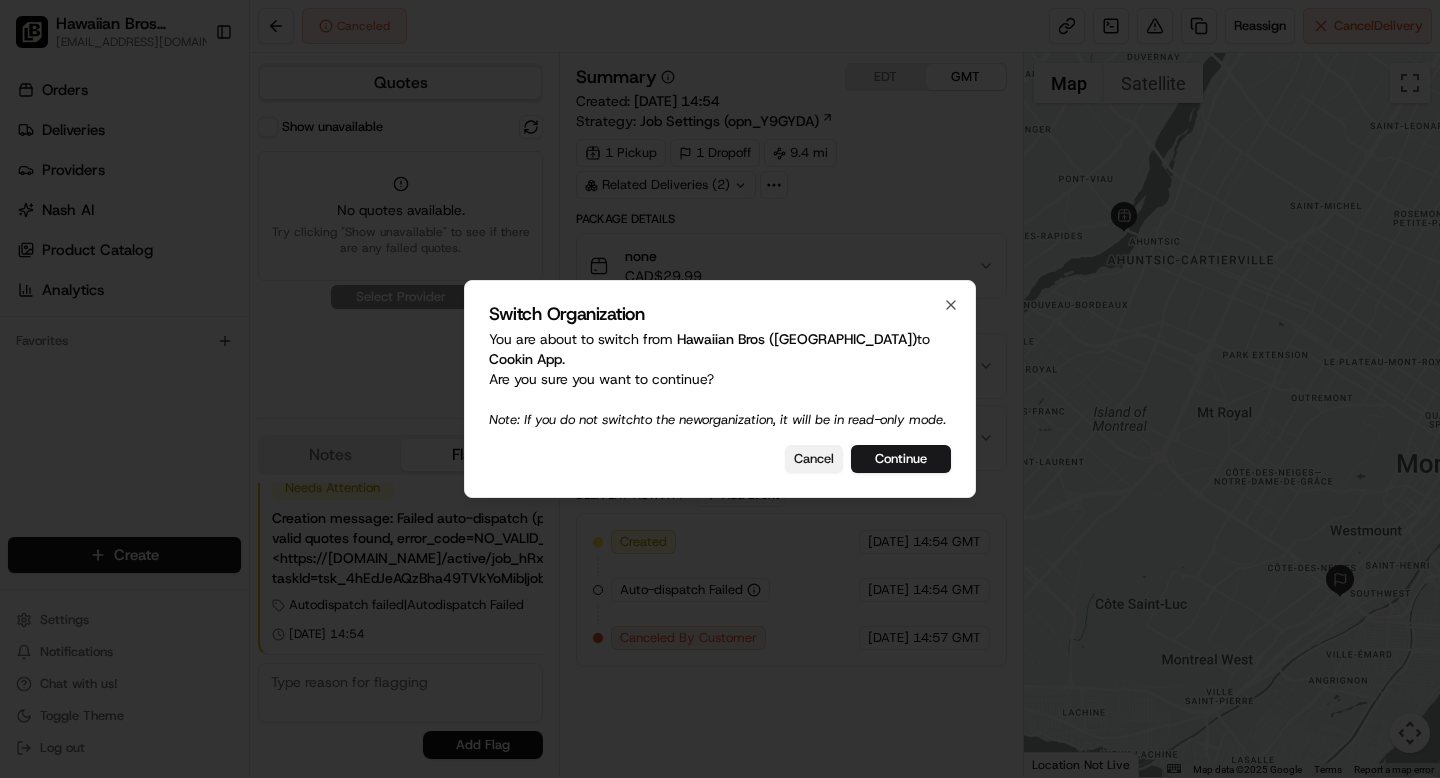click on "Cancel" at bounding box center [814, 459] 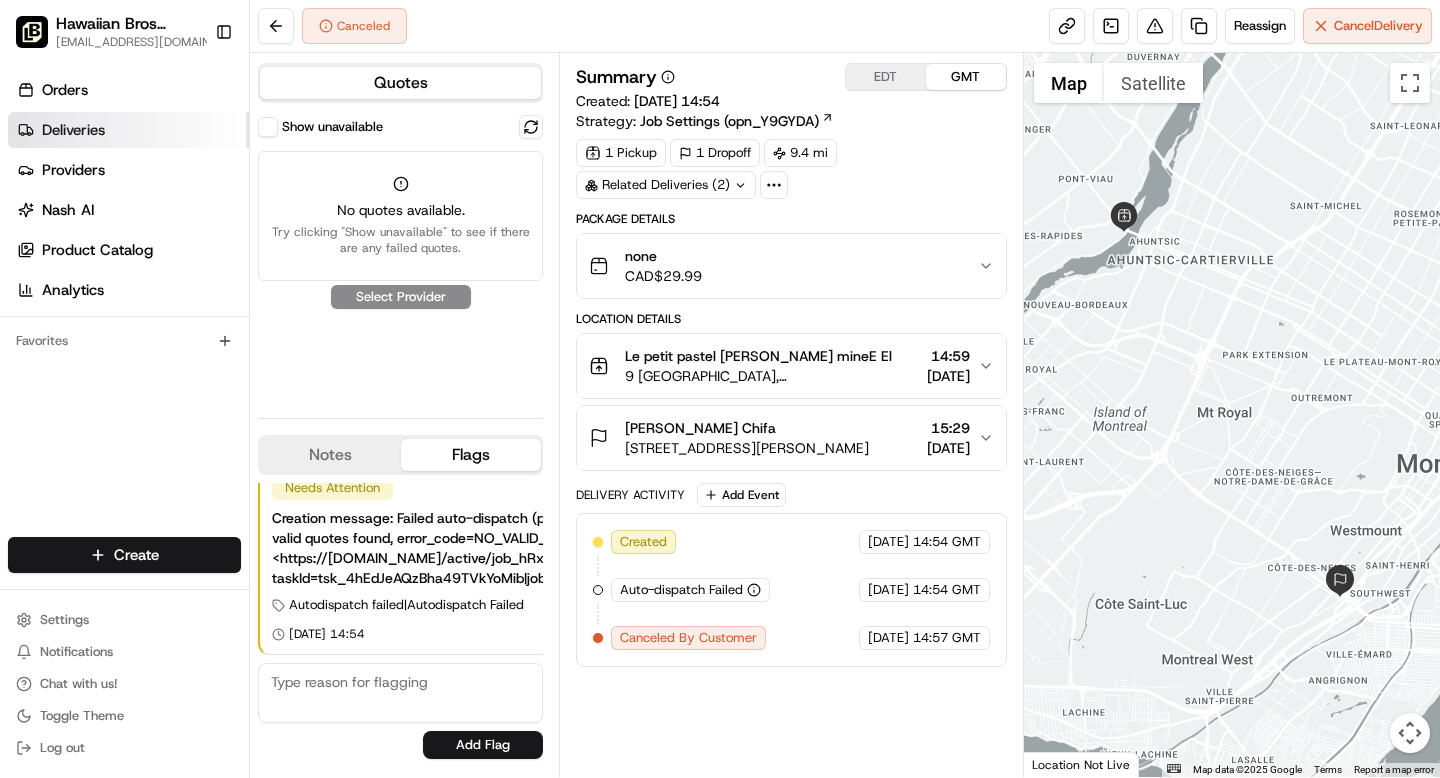 click on "Deliveries" at bounding box center [73, 130] 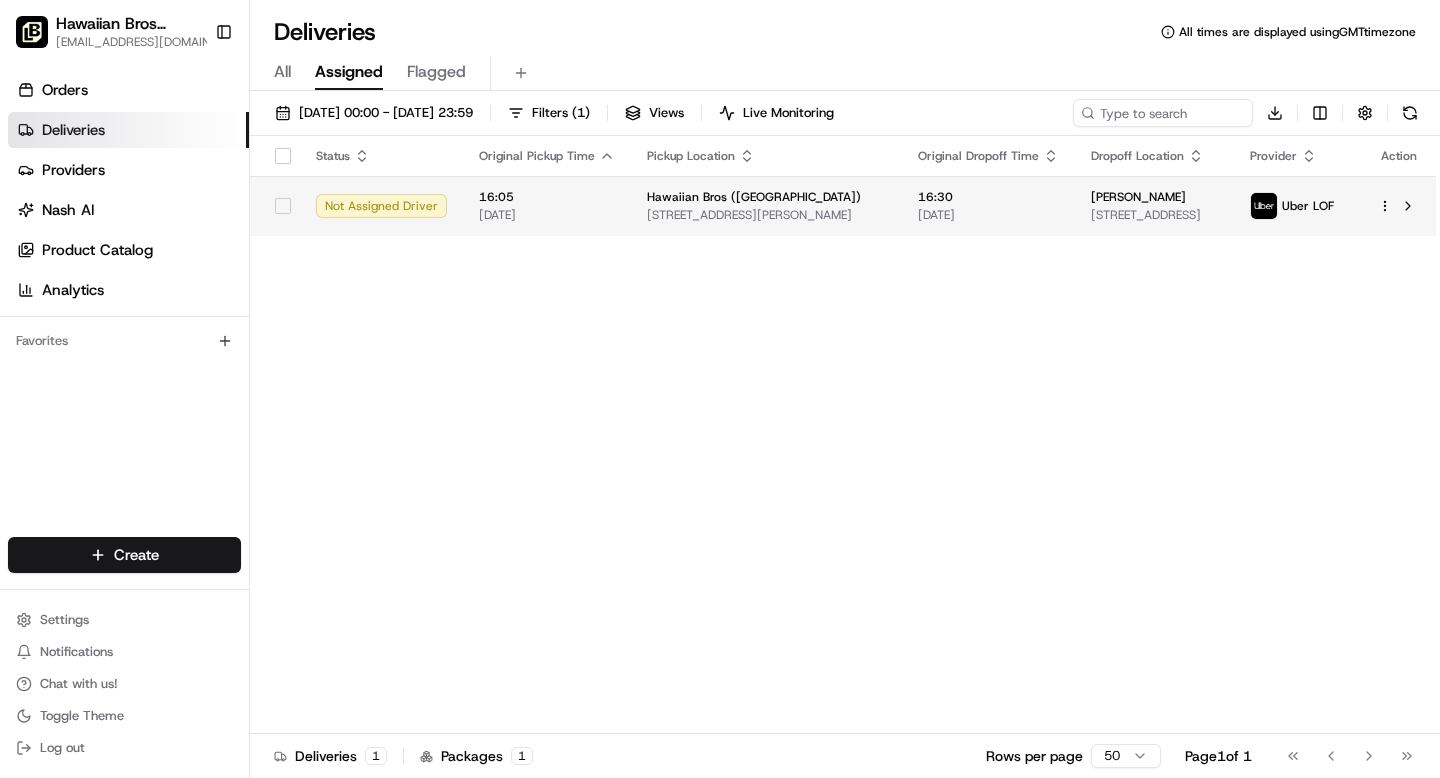 click on "Hawaiian Bros (Wichita Falls_TX_Kemp)" at bounding box center (754, 197) 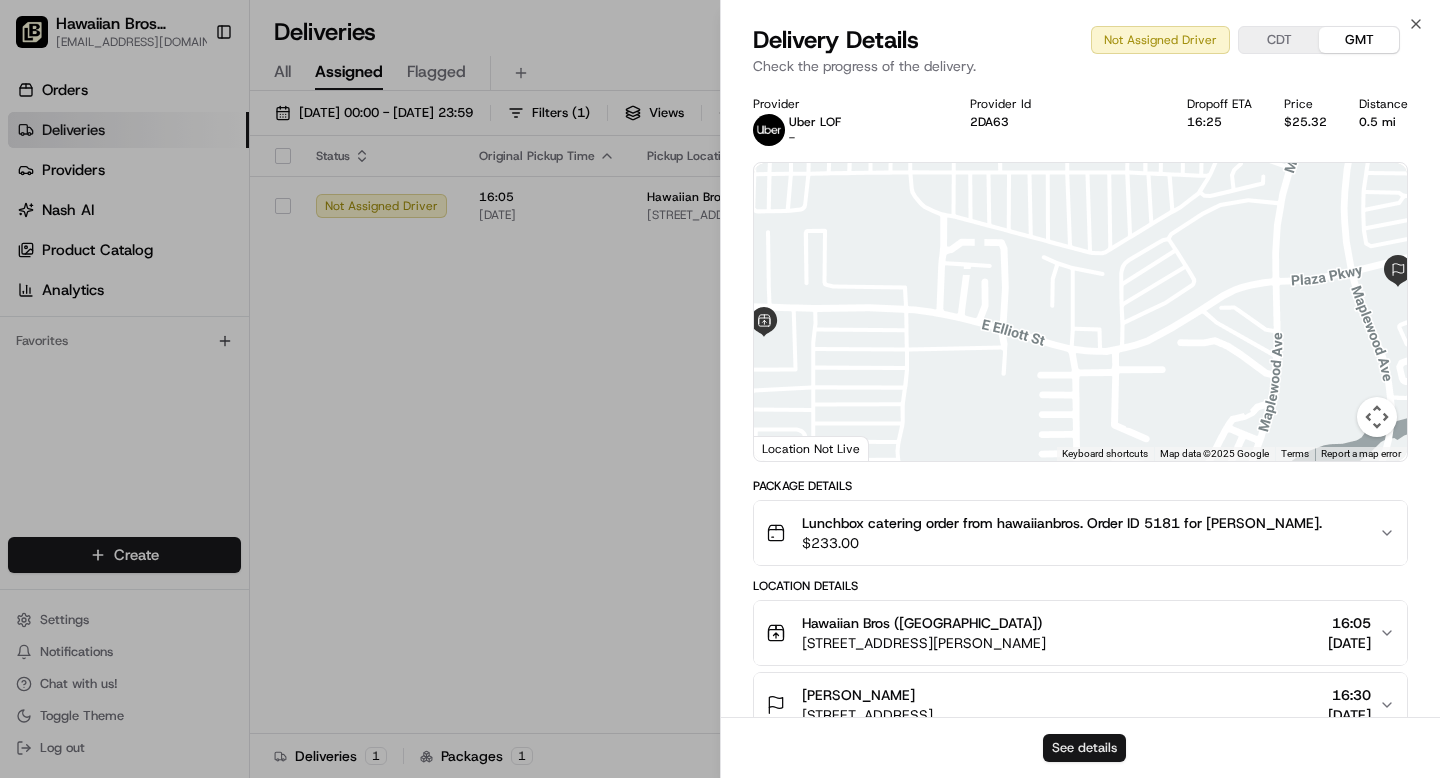 click on "See details" at bounding box center (1084, 748) 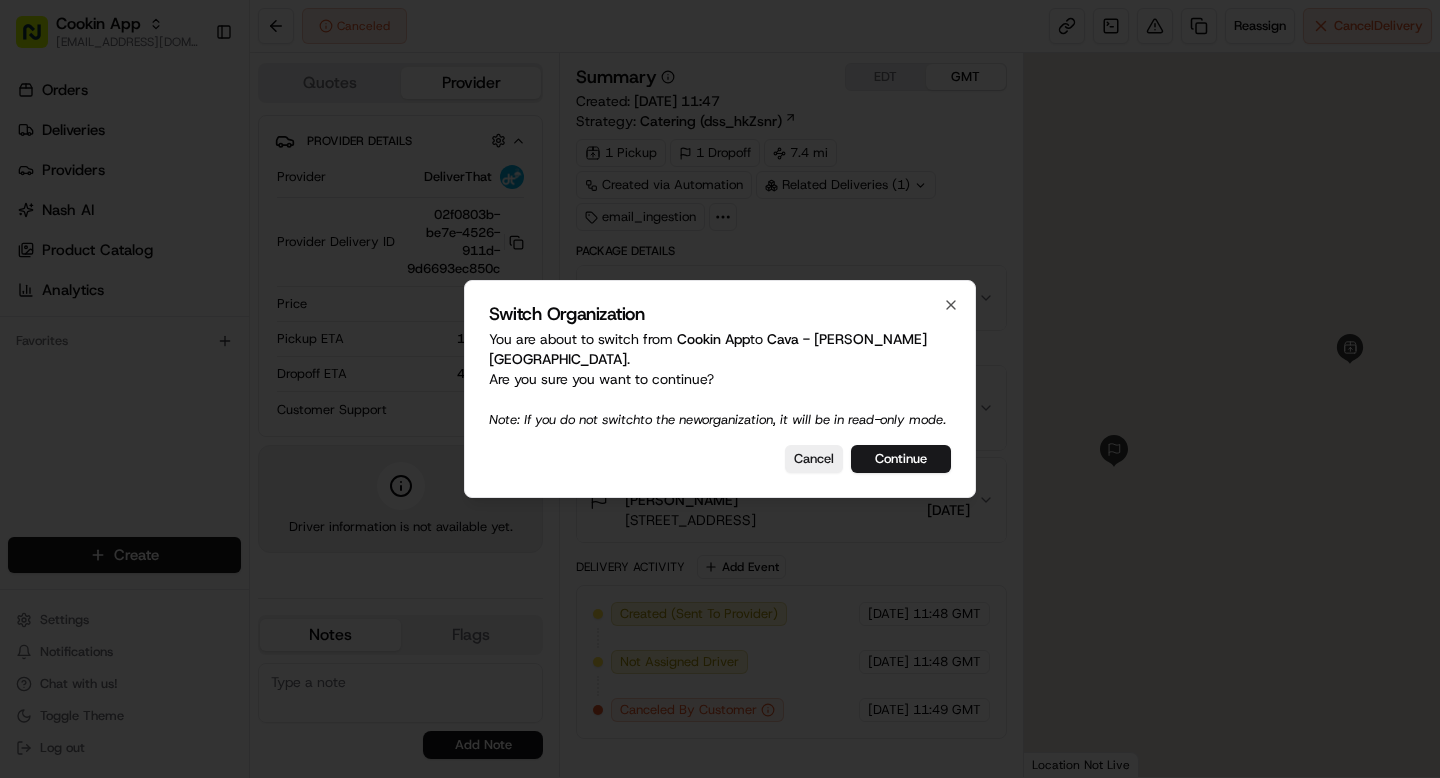 scroll, scrollTop: 0, scrollLeft: 0, axis: both 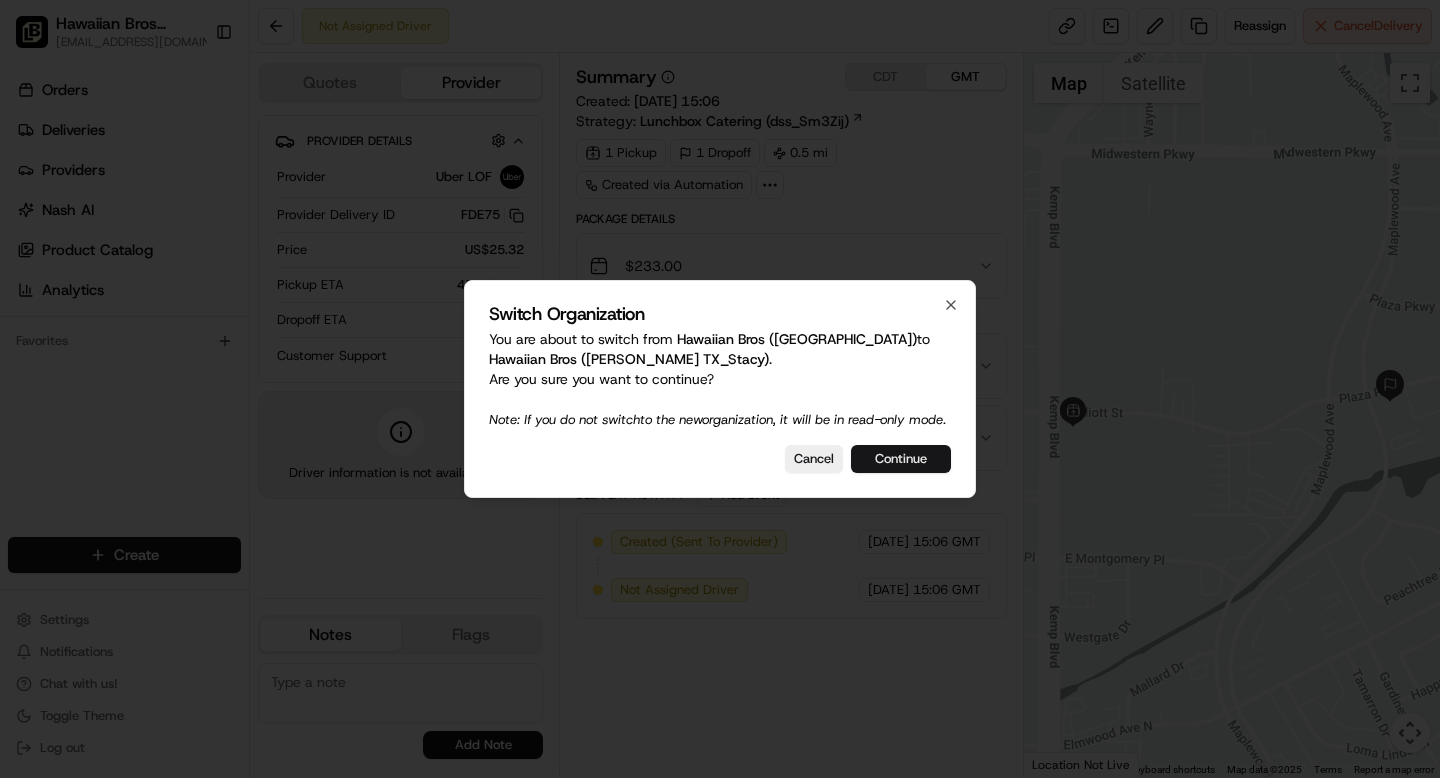 click on "Continue" at bounding box center (901, 459) 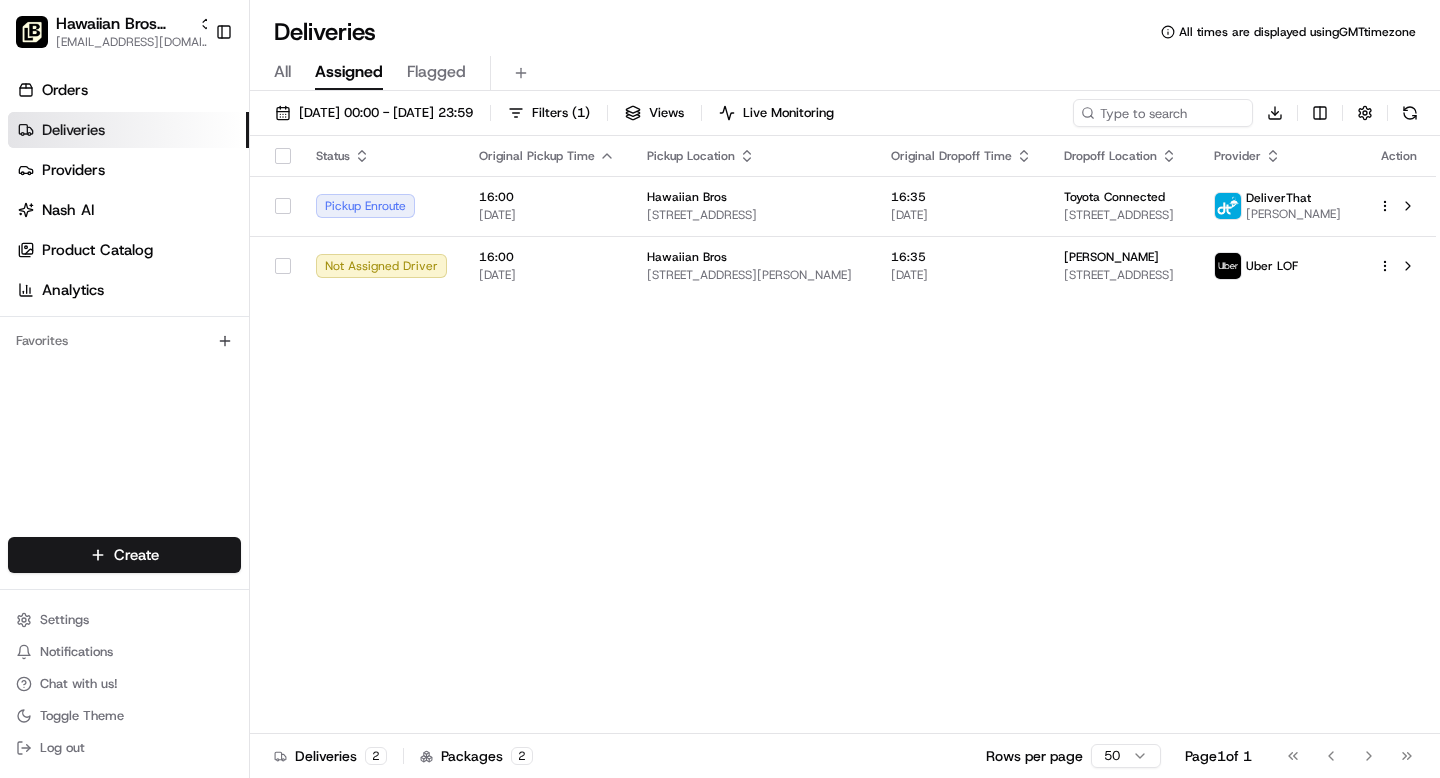 scroll, scrollTop: 0, scrollLeft: 0, axis: both 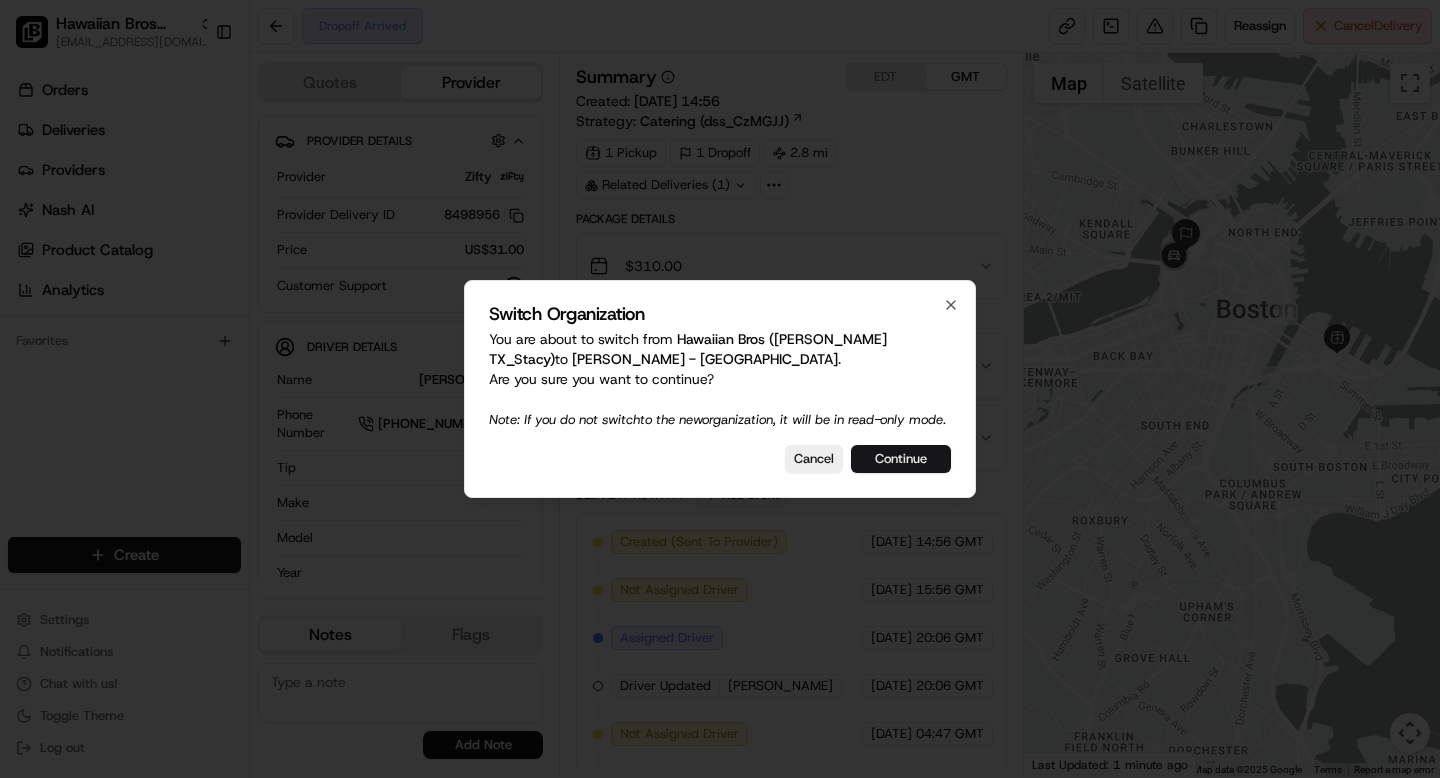 click on "Continue" at bounding box center (901, 459) 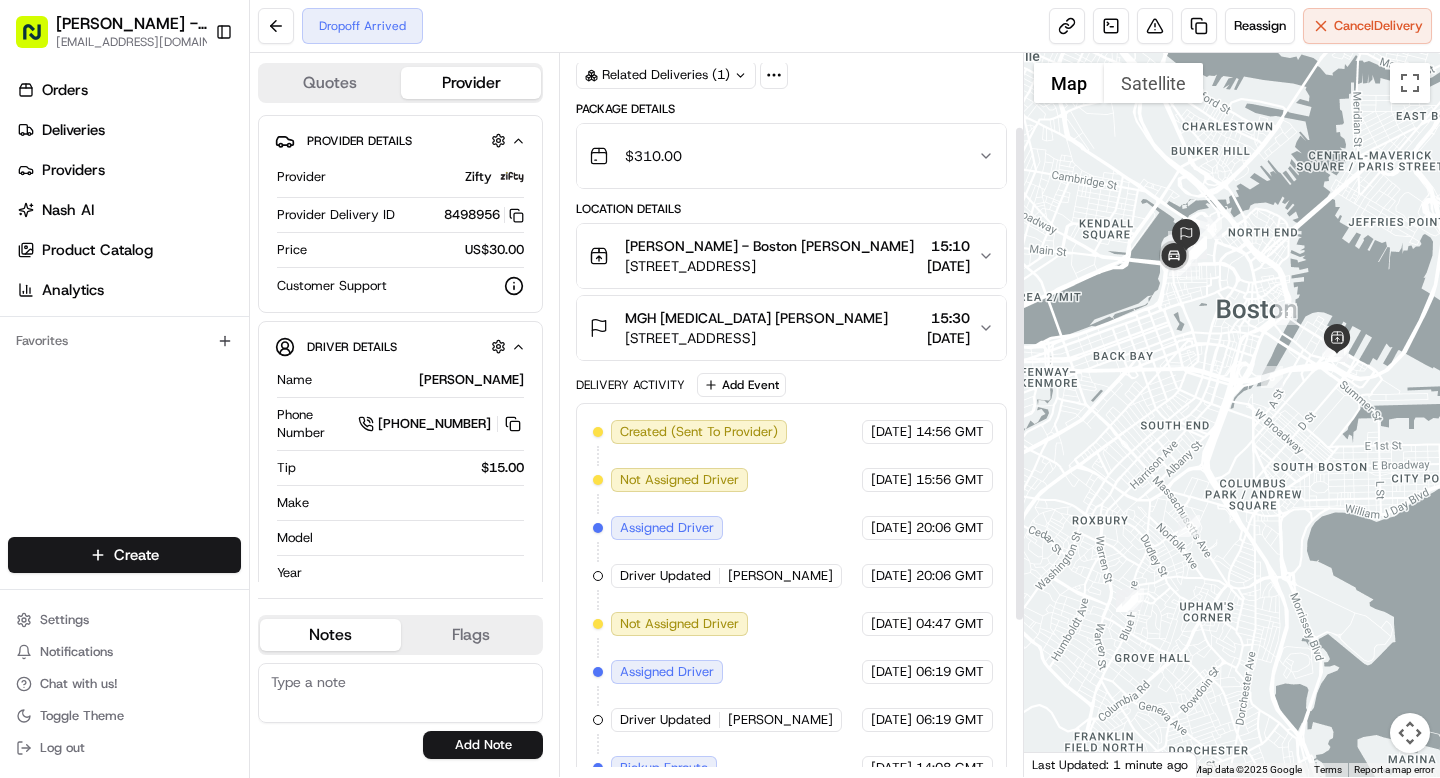 scroll, scrollTop: 107, scrollLeft: 0, axis: vertical 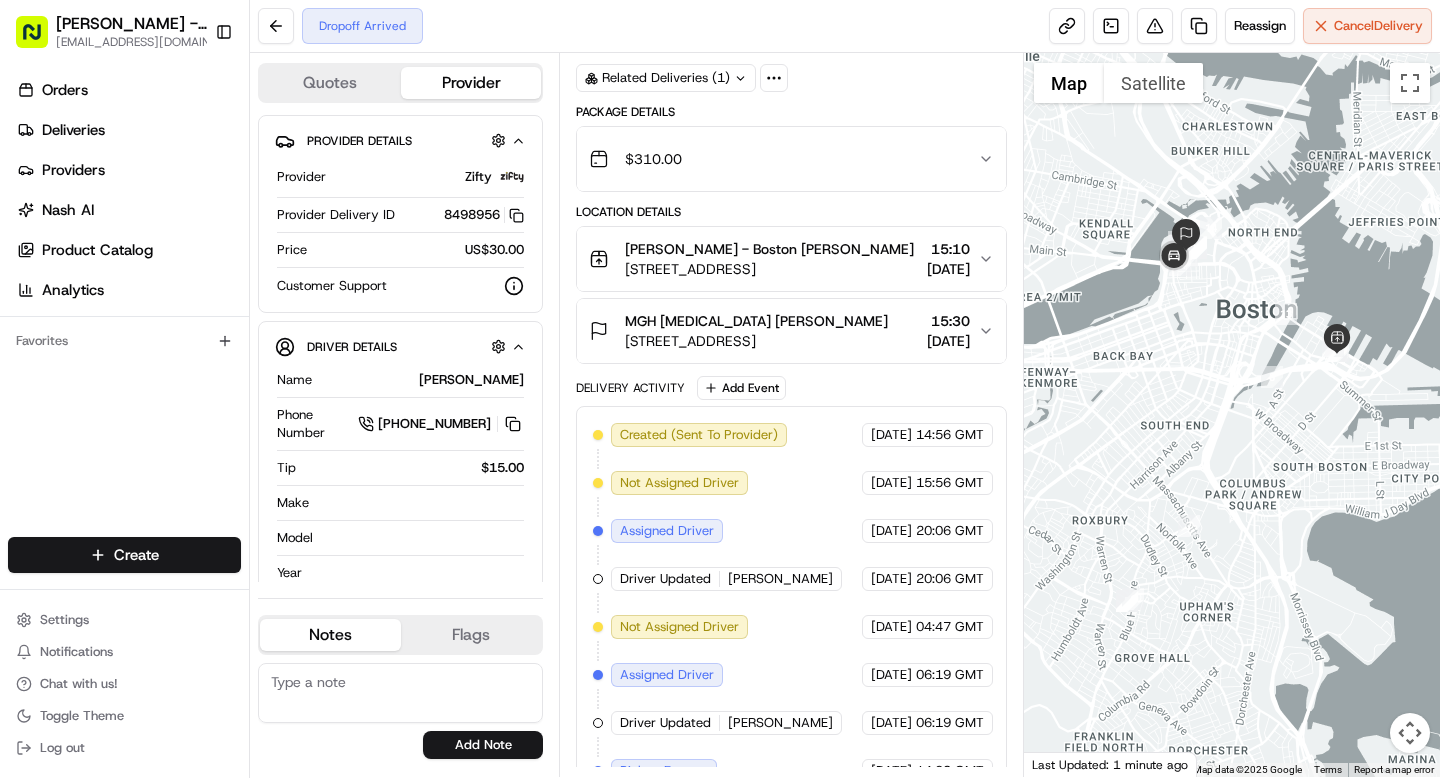 click on "15:30" at bounding box center (948, 321) 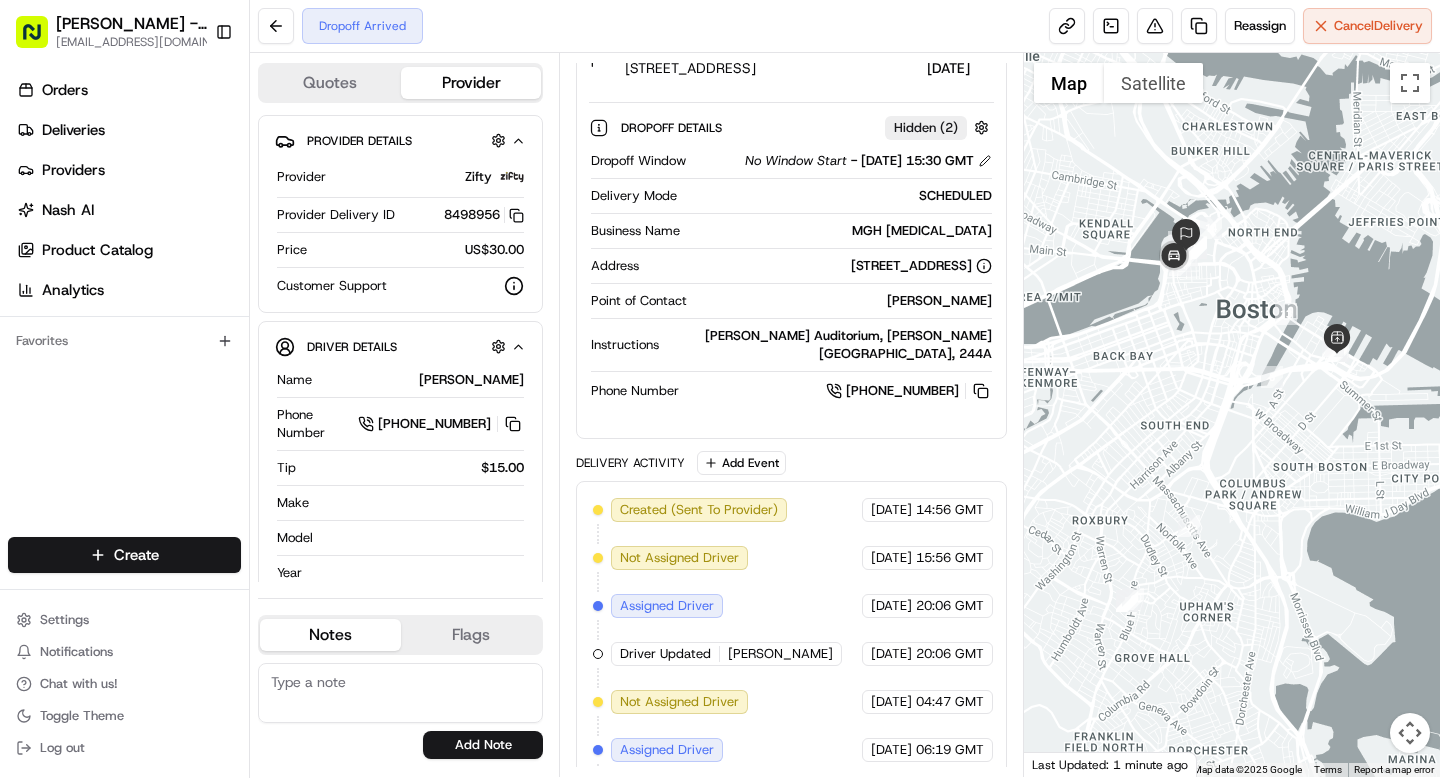 scroll, scrollTop: 368, scrollLeft: 0, axis: vertical 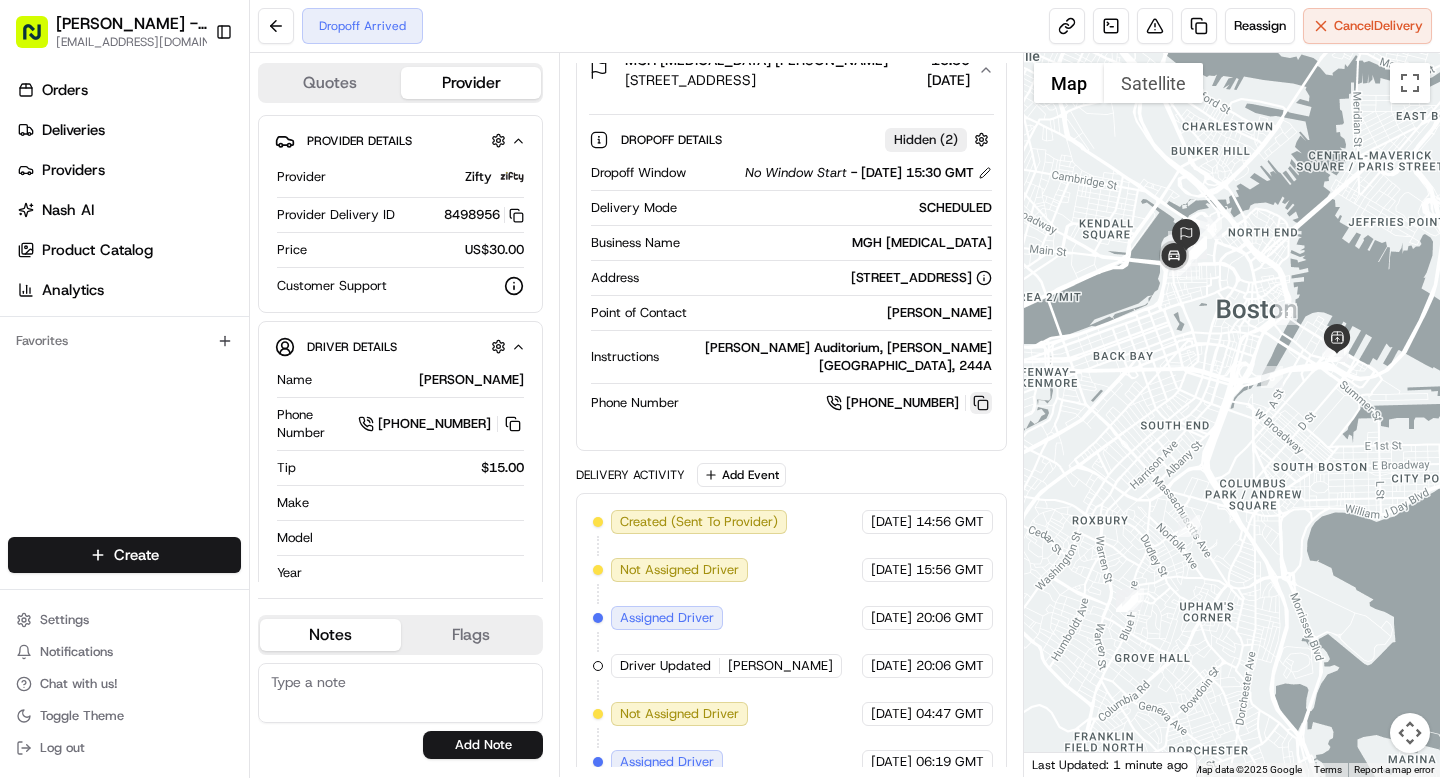 click at bounding box center [981, 403] 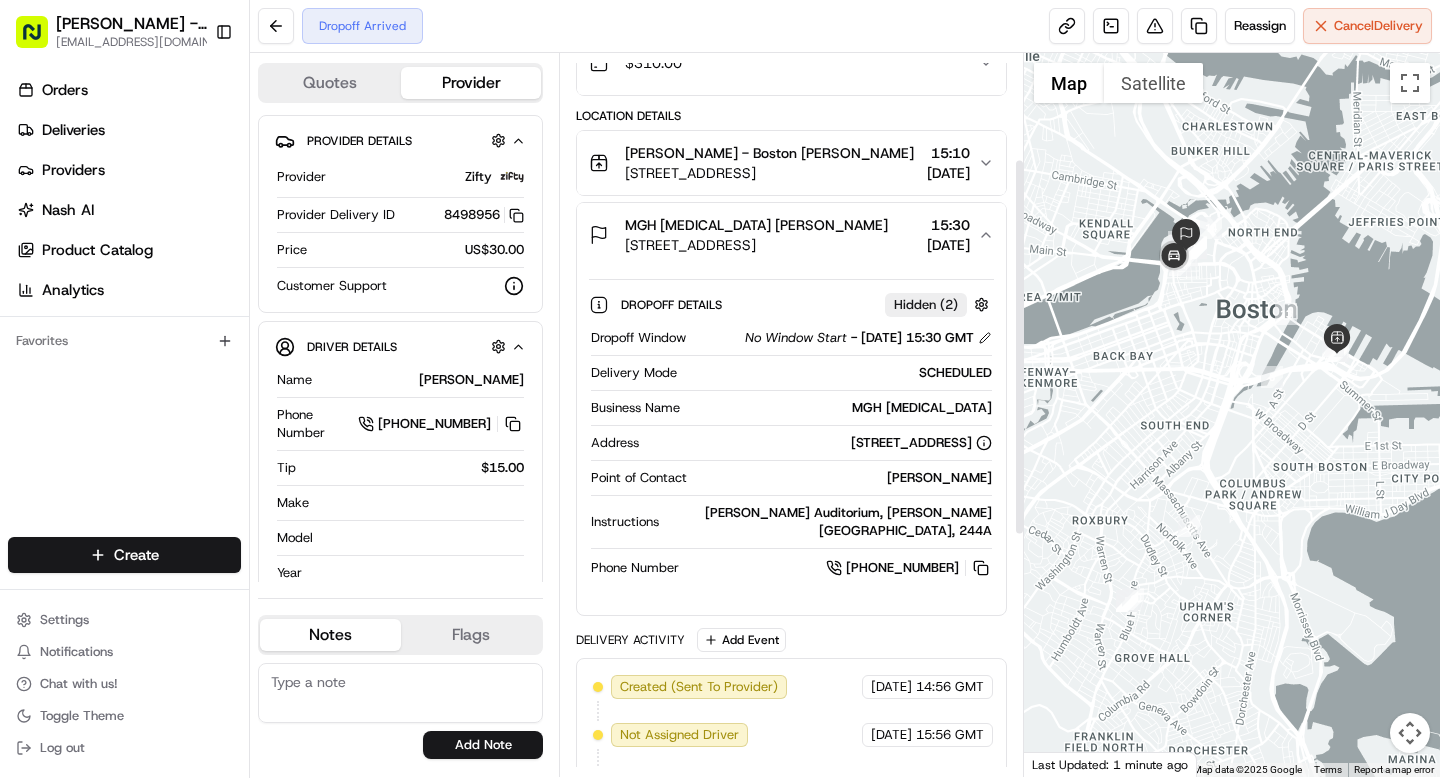 scroll, scrollTop: 196, scrollLeft: 0, axis: vertical 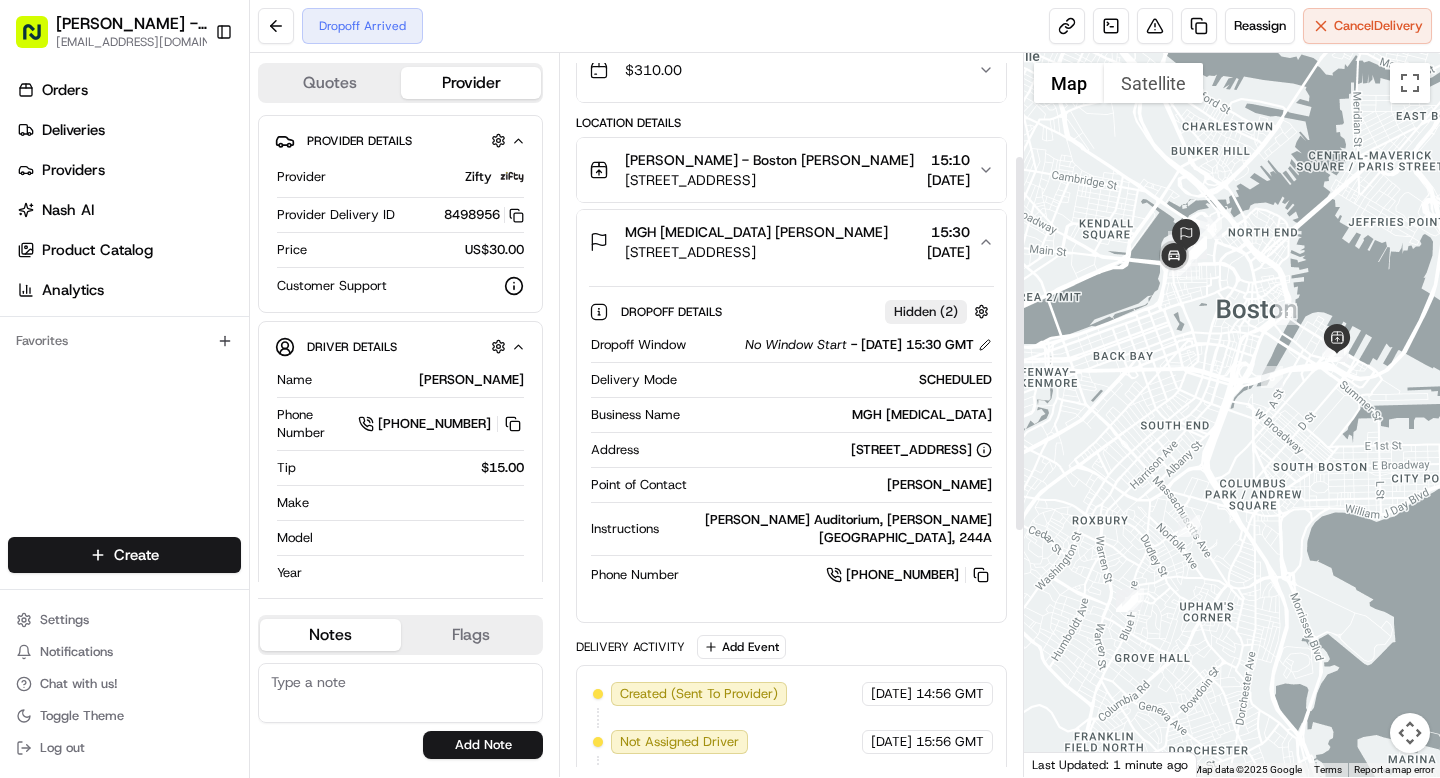 click on "155 Seaport Blvd, Boston, MA 02110, US" at bounding box center [769, 180] 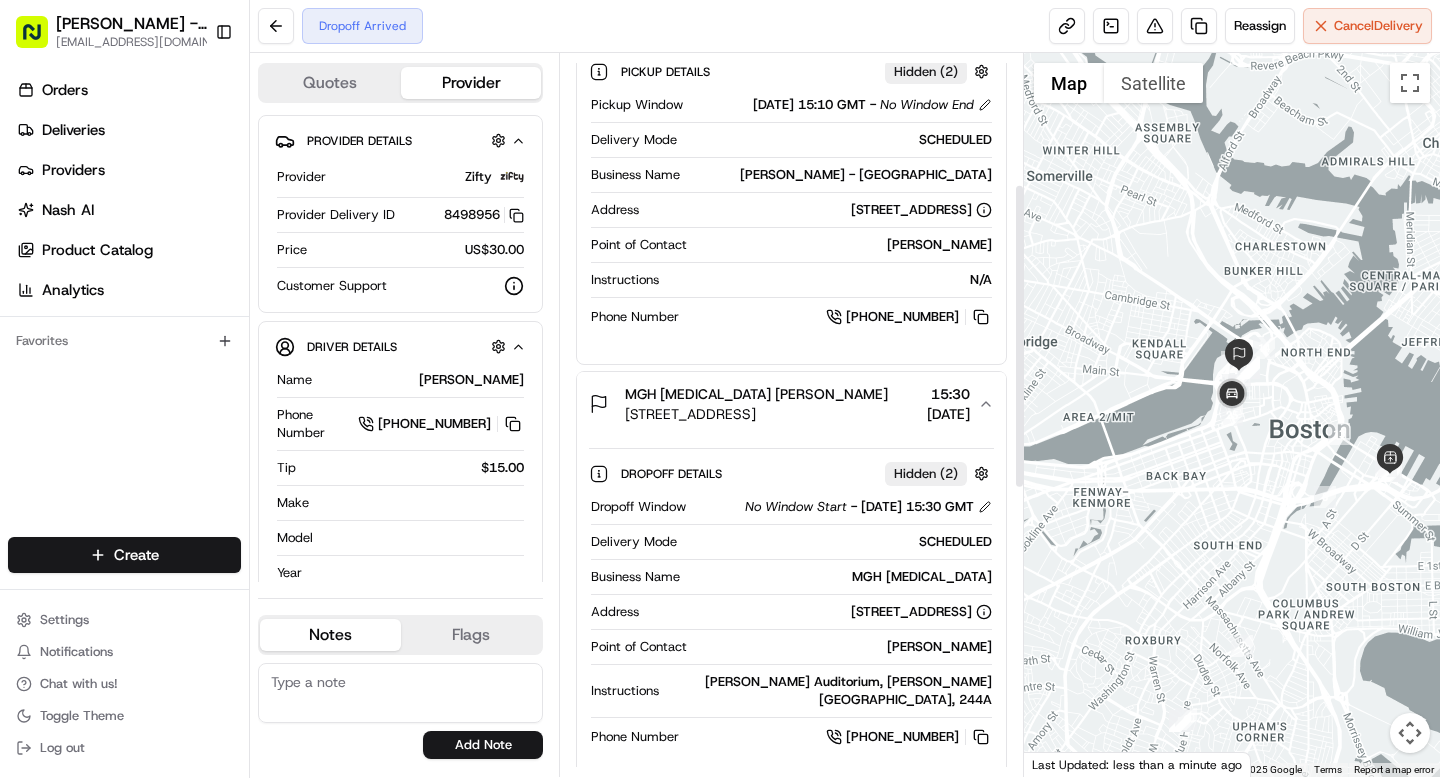 scroll, scrollTop: 740, scrollLeft: 0, axis: vertical 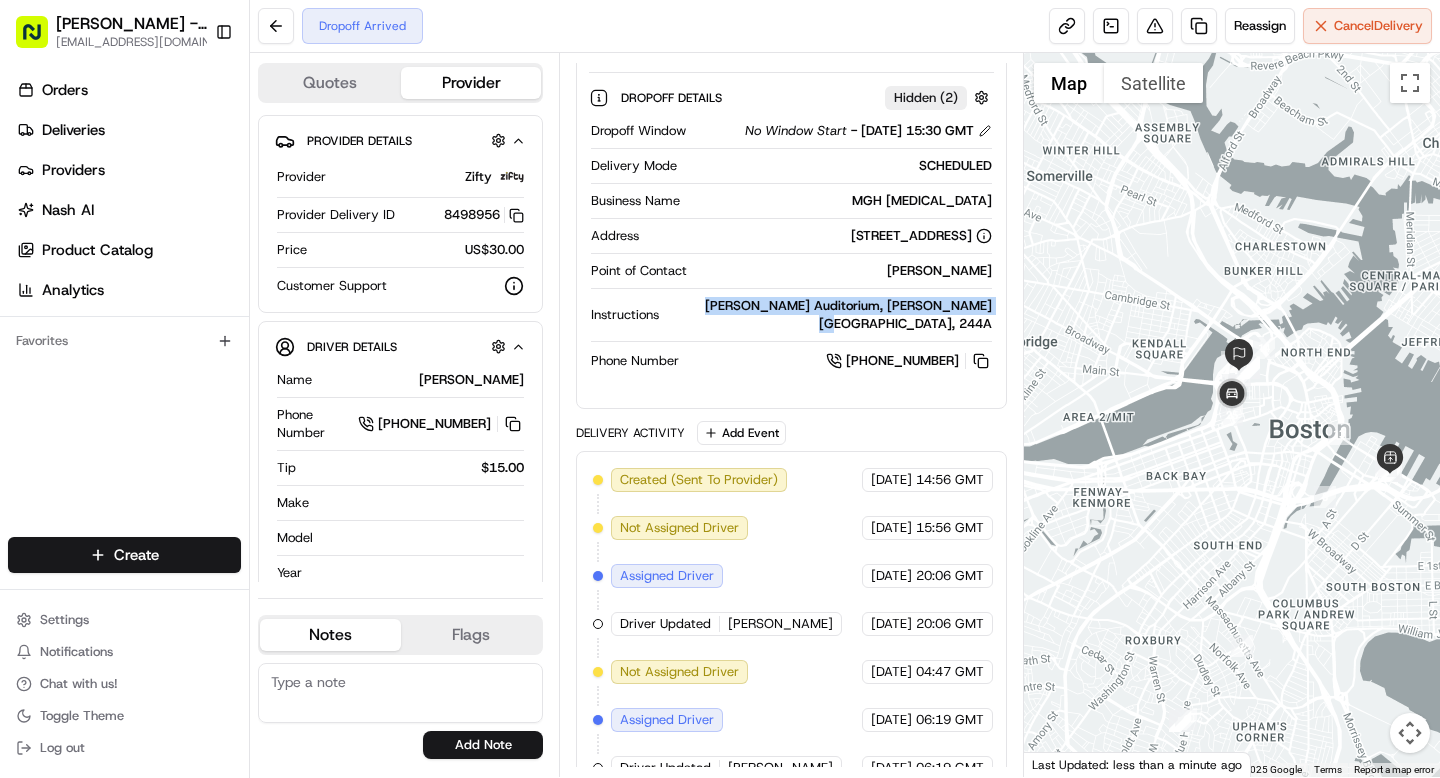 drag, startPoint x: 710, startPoint y: 299, endPoint x: 958, endPoint y: 304, distance: 248.0504 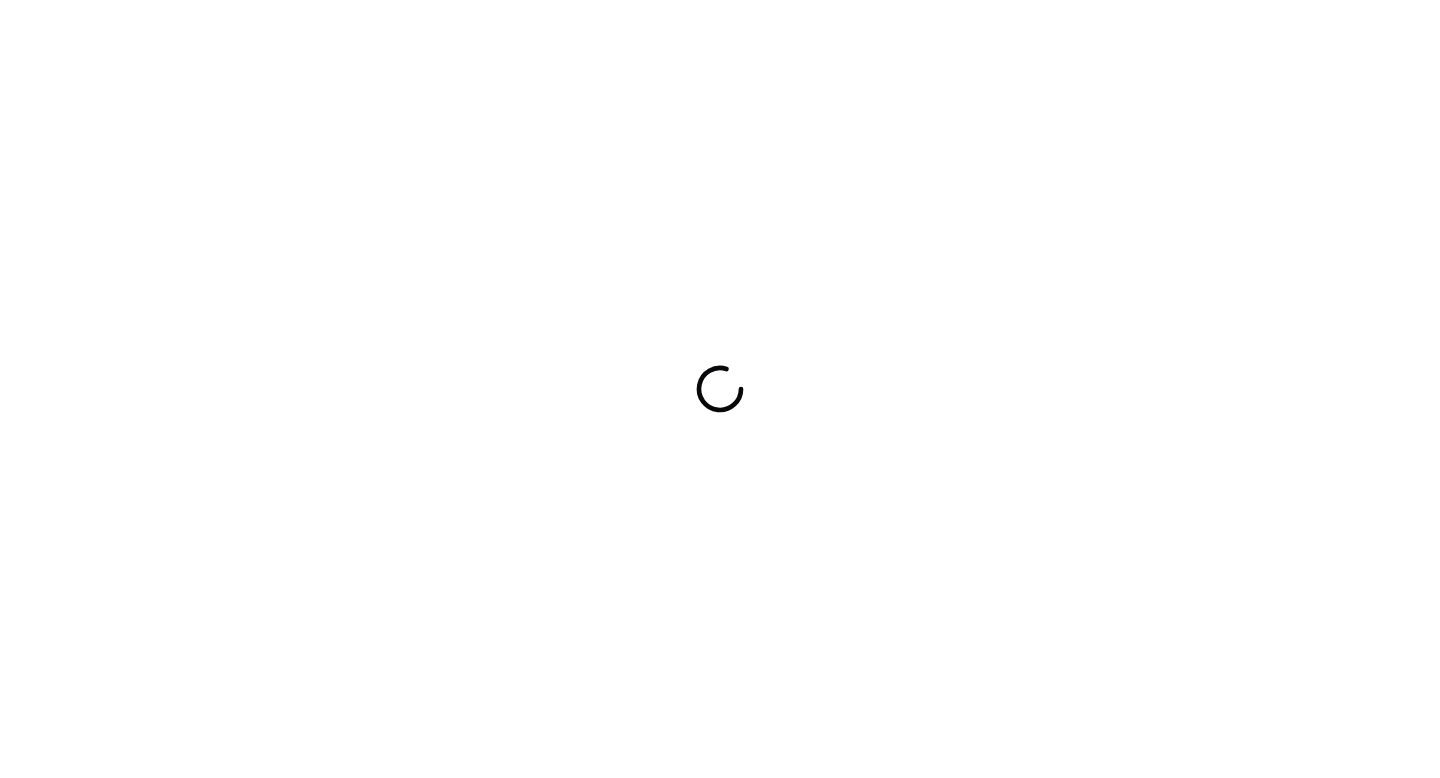 scroll, scrollTop: 0, scrollLeft: 0, axis: both 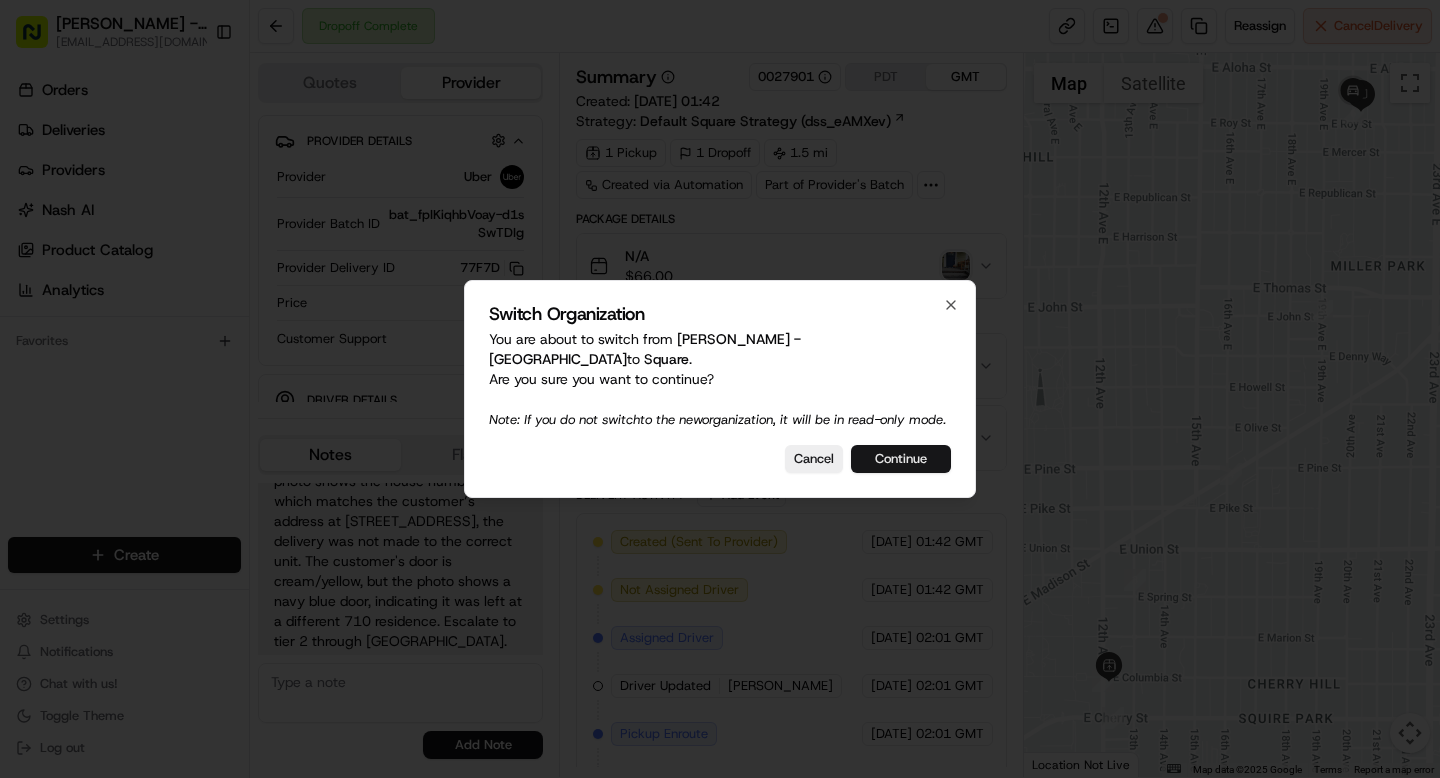 click on "Continue" at bounding box center (901, 459) 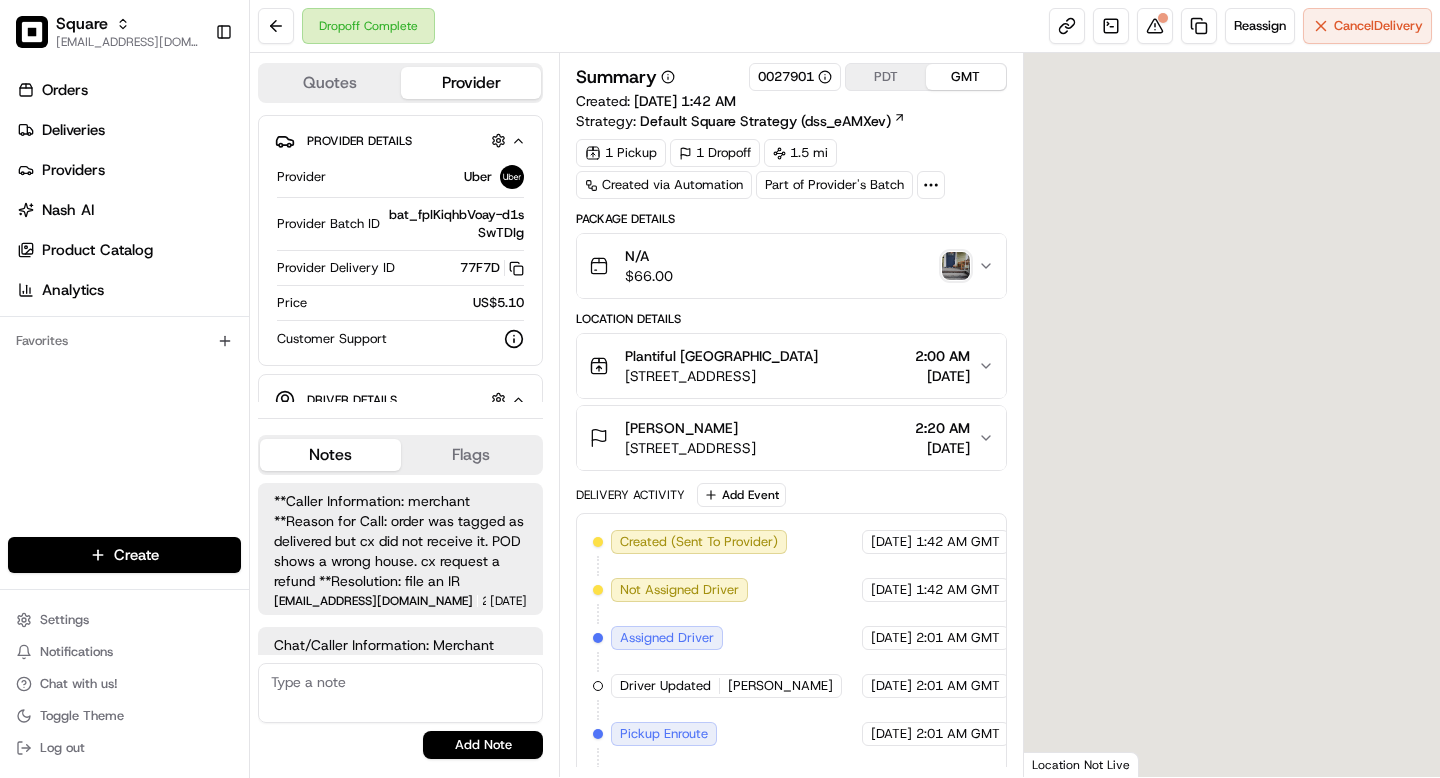 scroll, scrollTop: 408, scrollLeft: 0, axis: vertical 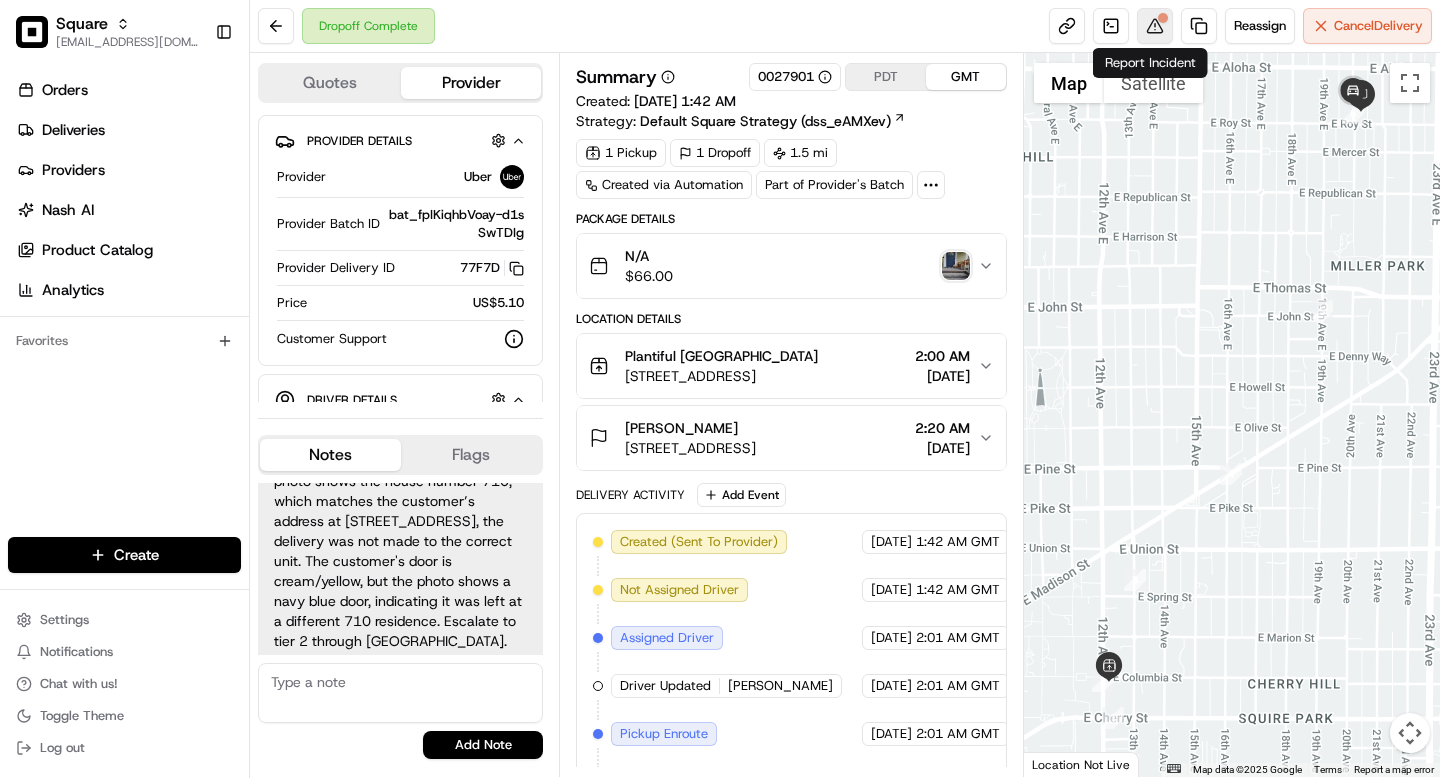 click at bounding box center (1155, 26) 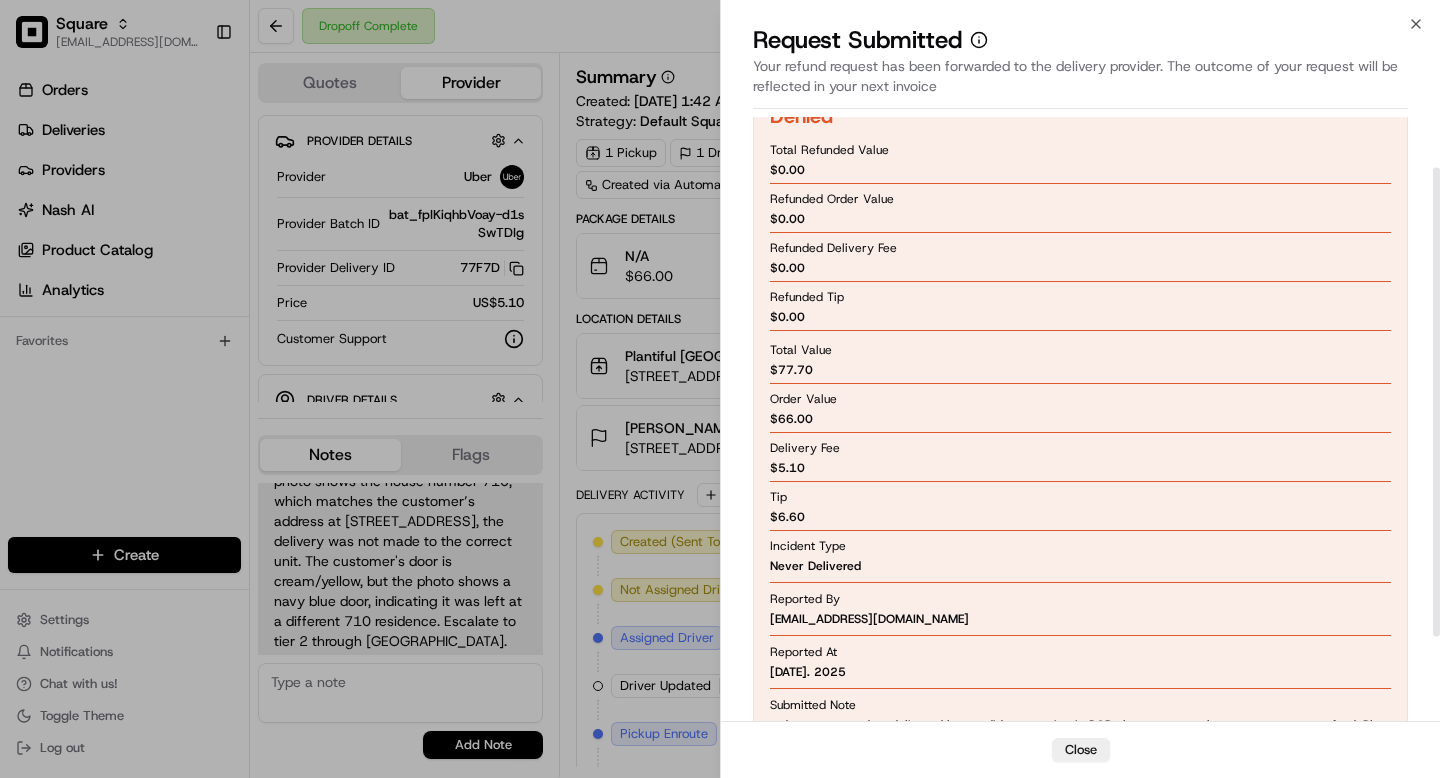 scroll, scrollTop: 174, scrollLeft: 0, axis: vertical 